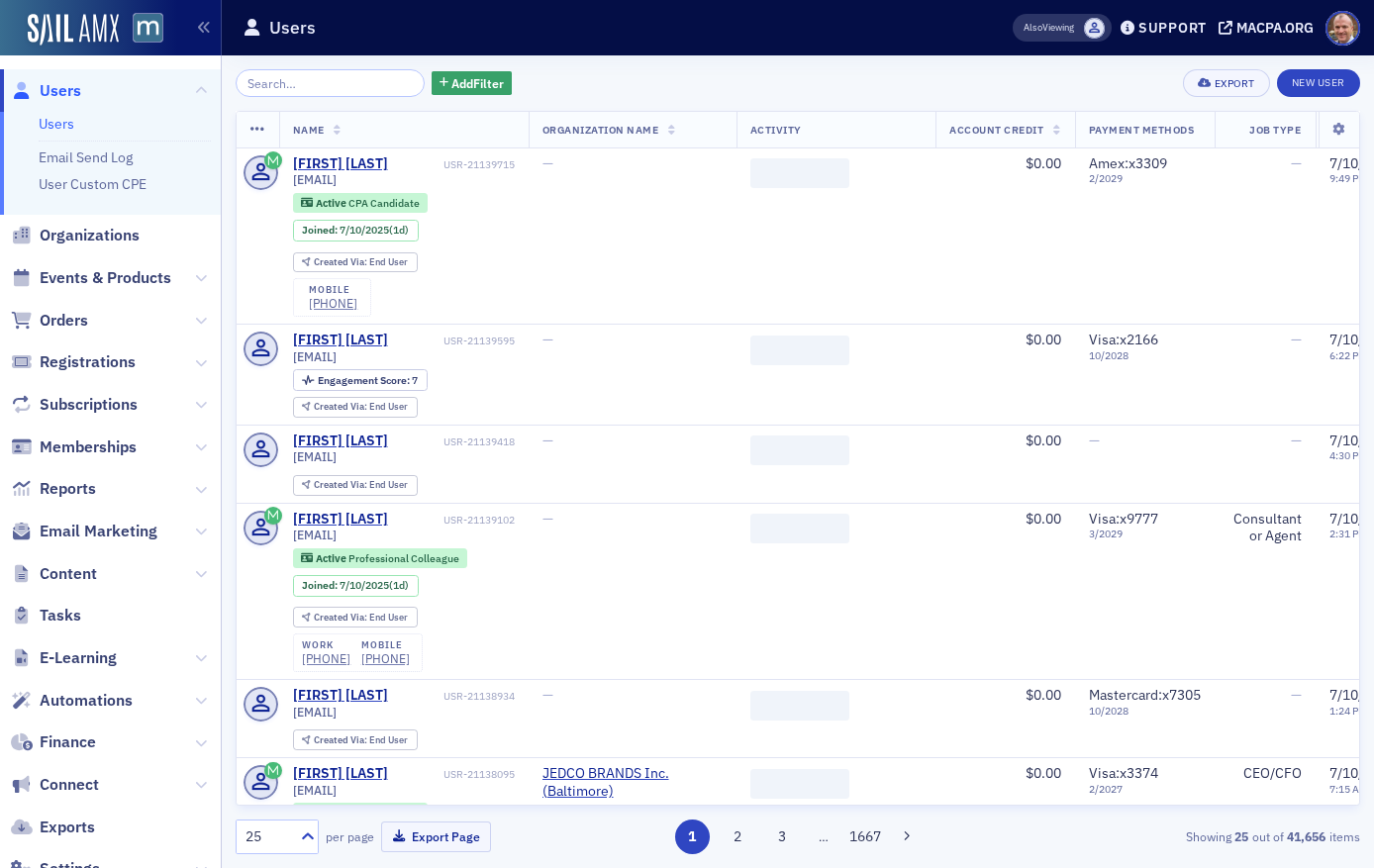 scroll, scrollTop: 0, scrollLeft: 0, axis: both 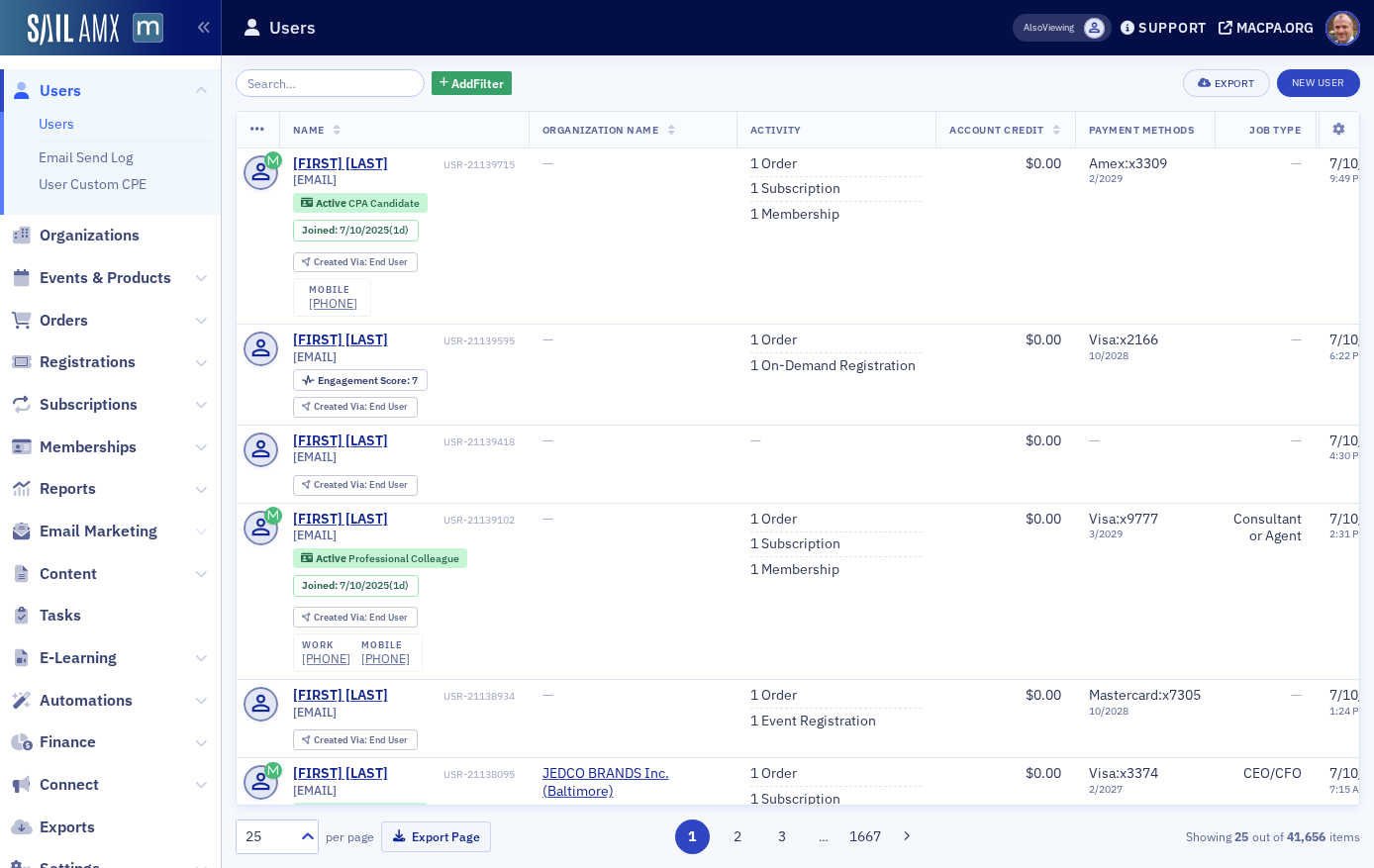 click 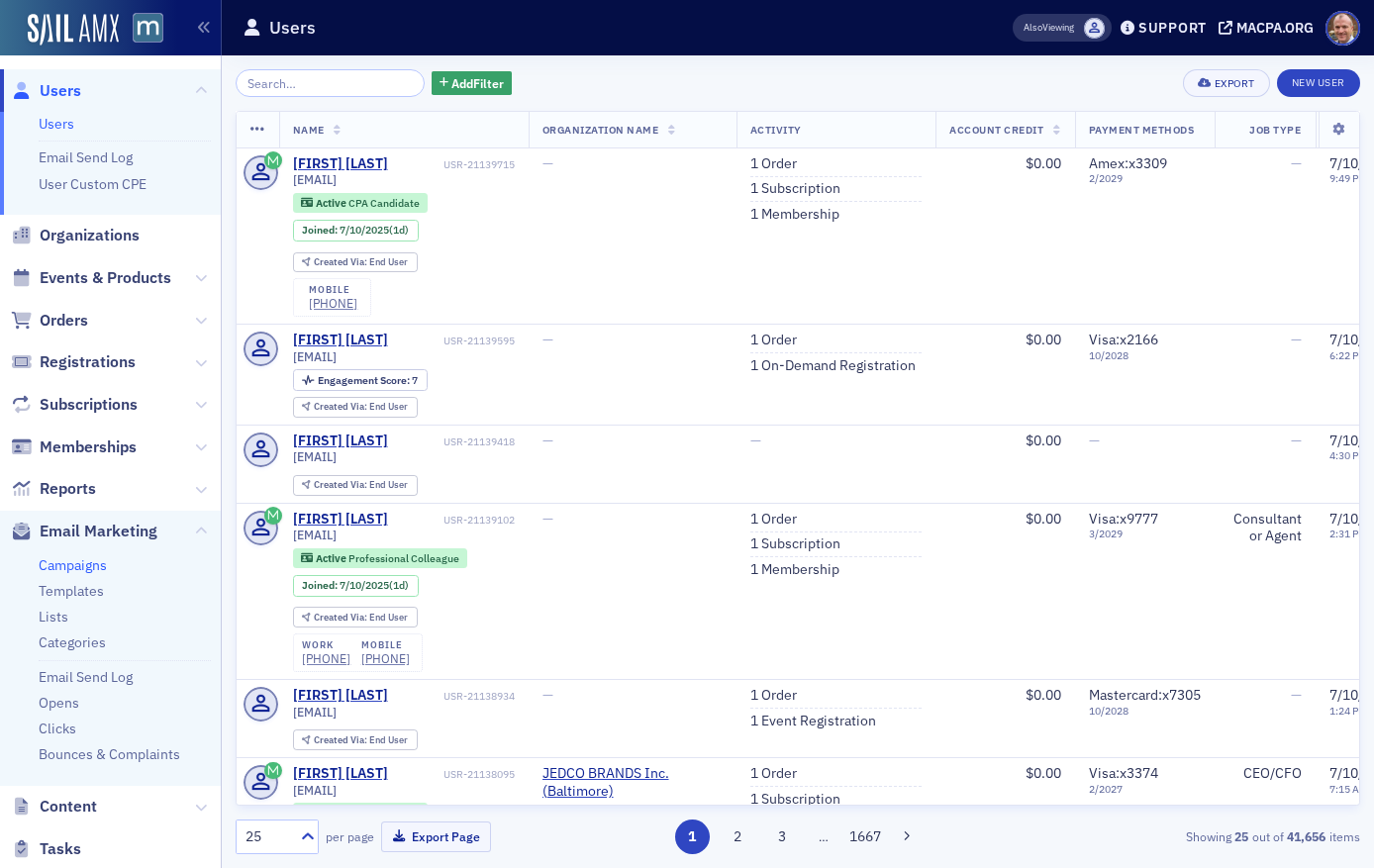 click on "Campaigns" 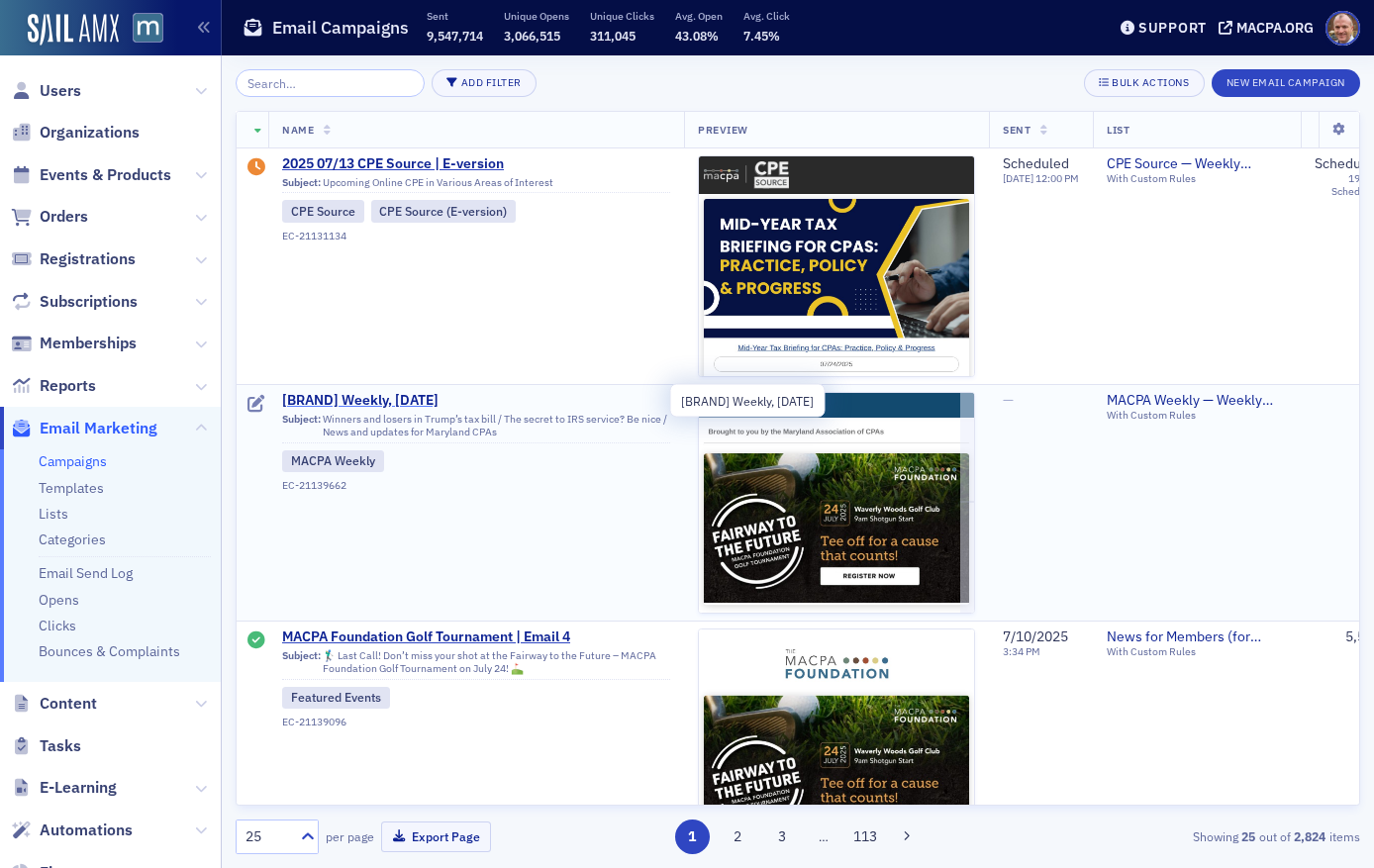 click on "[BRAND] Weekly, [DATE]" 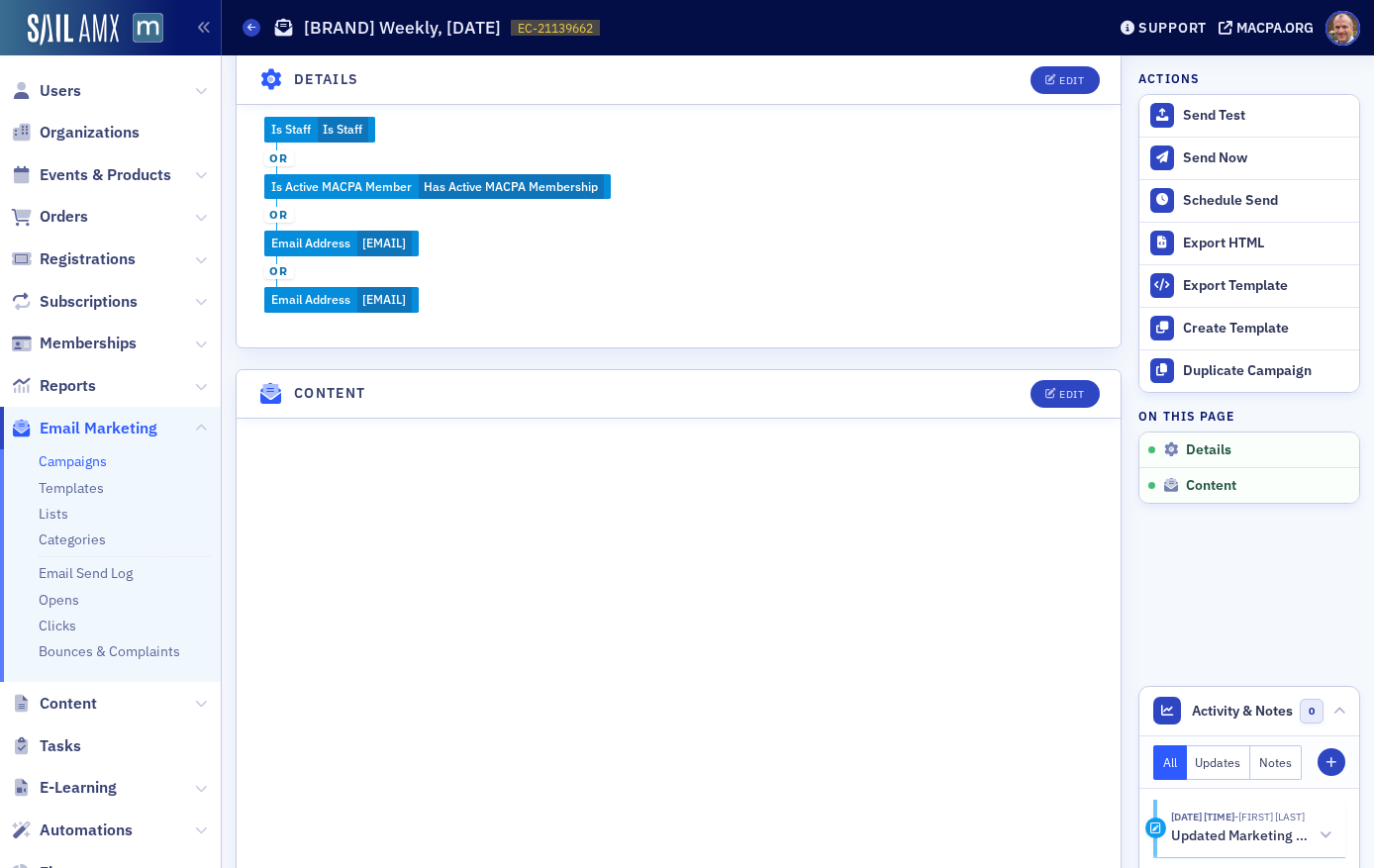 scroll, scrollTop: 668, scrollLeft: 0, axis: vertical 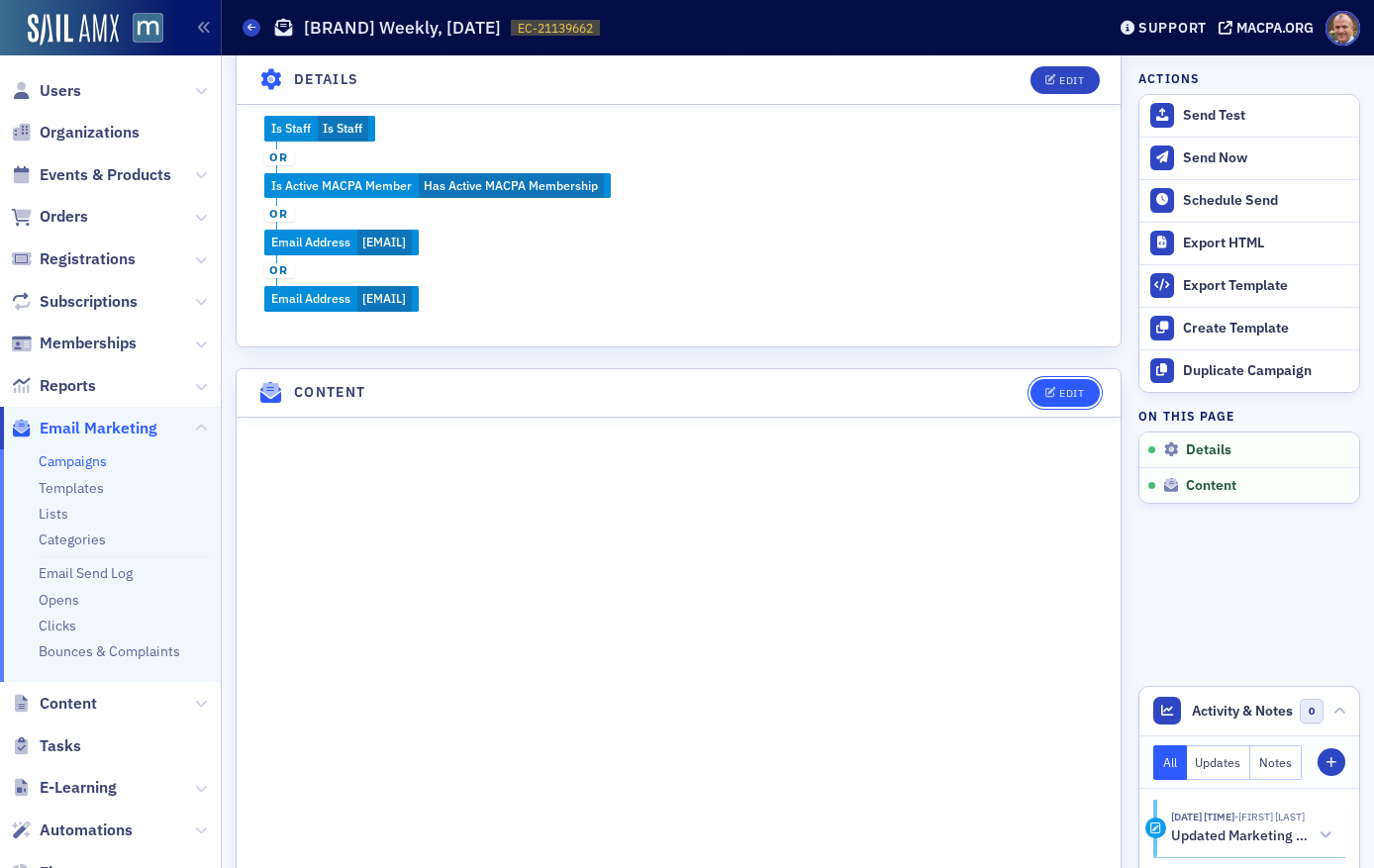 click on "Edit" 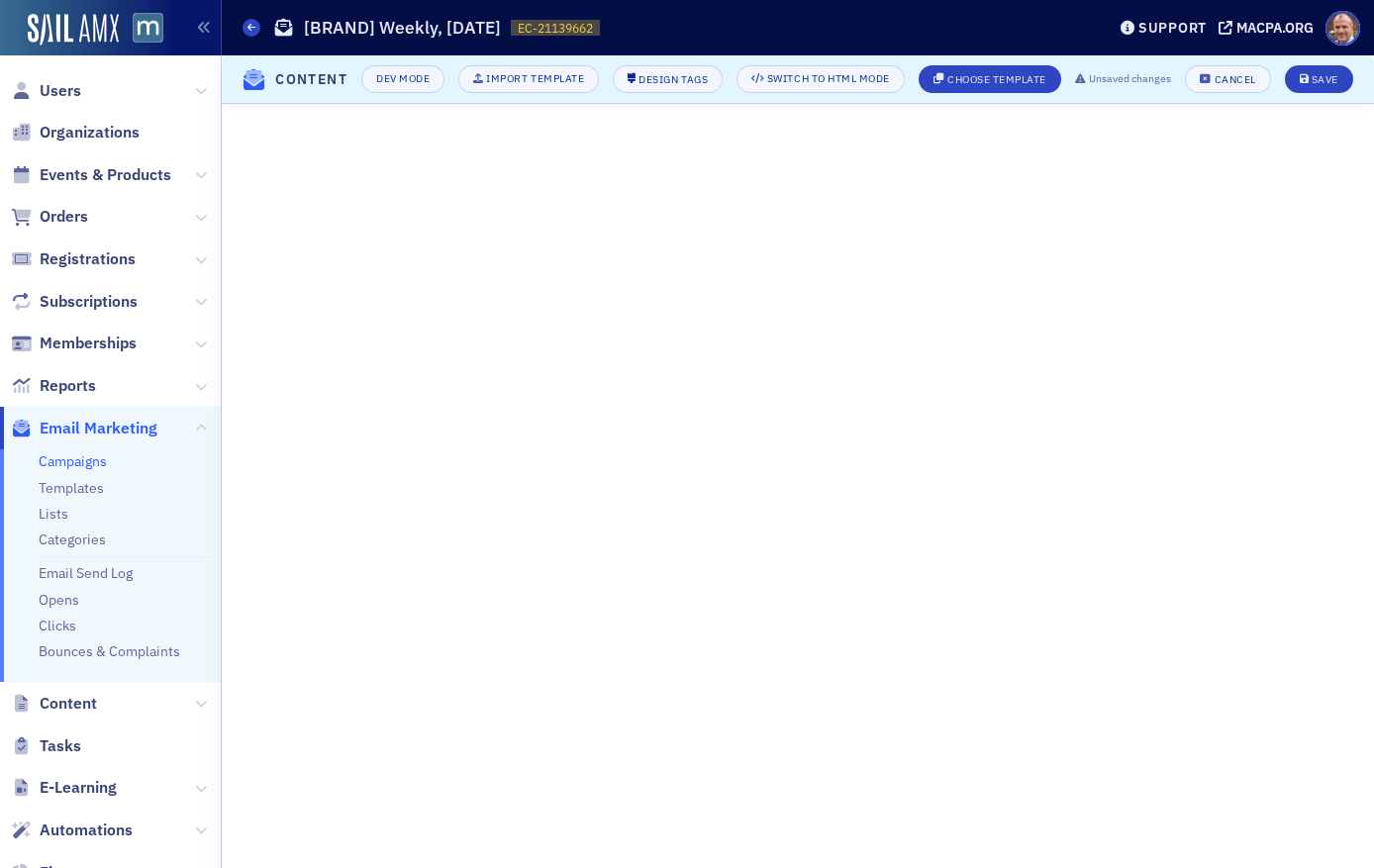 scroll, scrollTop: 275, scrollLeft: 0, axis: vertical 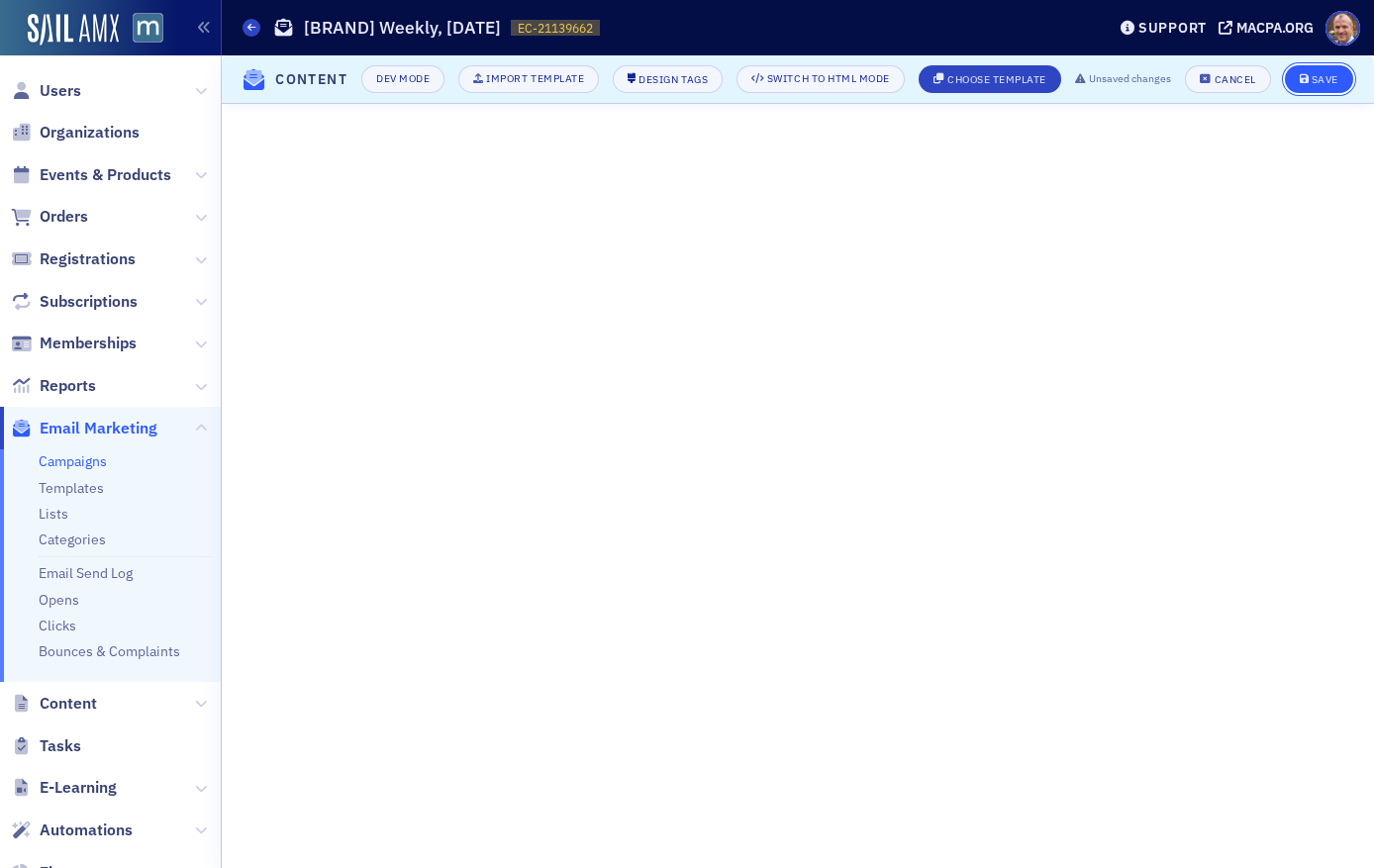 click on "Save" 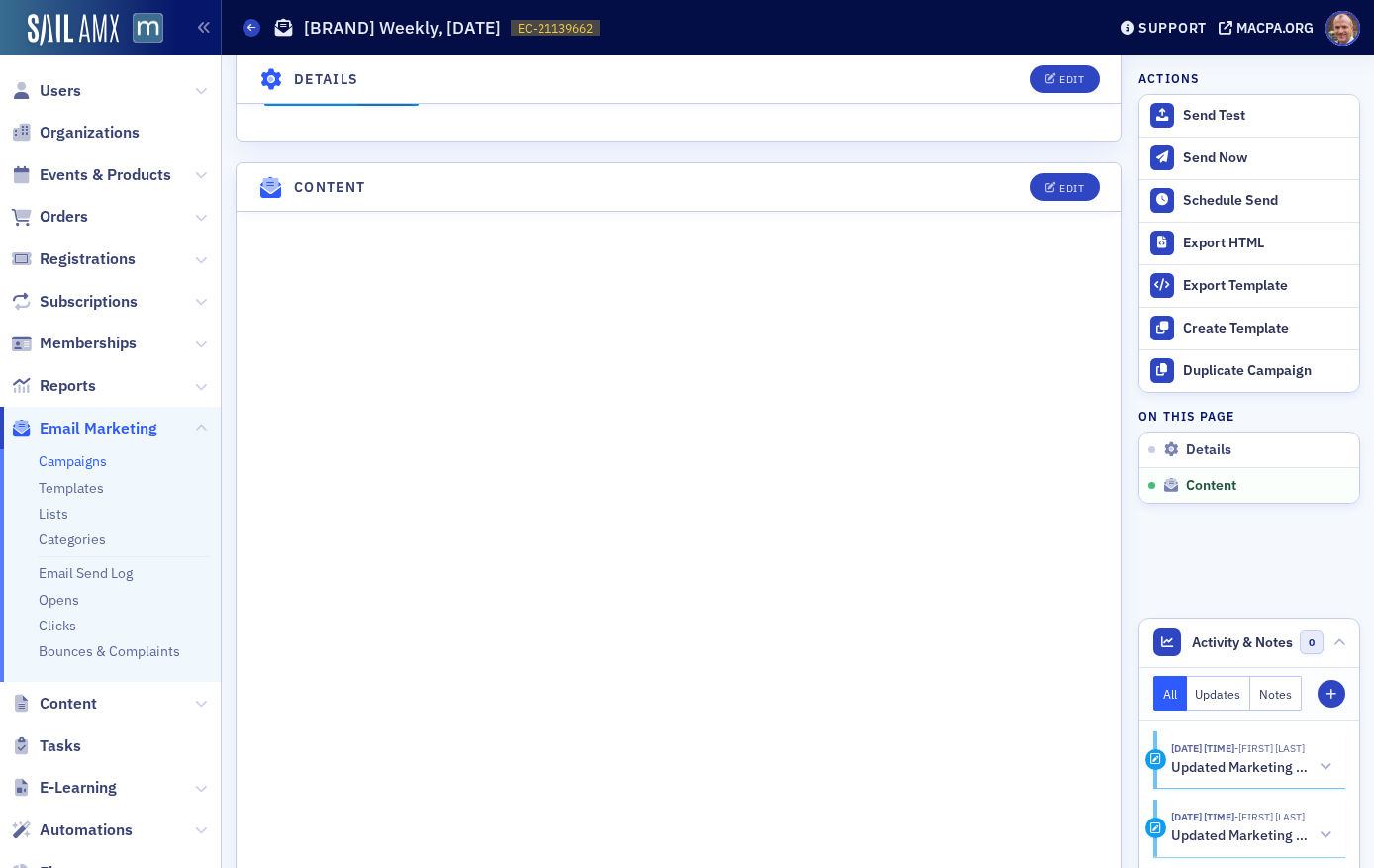 scroll, scrollTop: 1064, scrollLeft: 0, axis: vertical 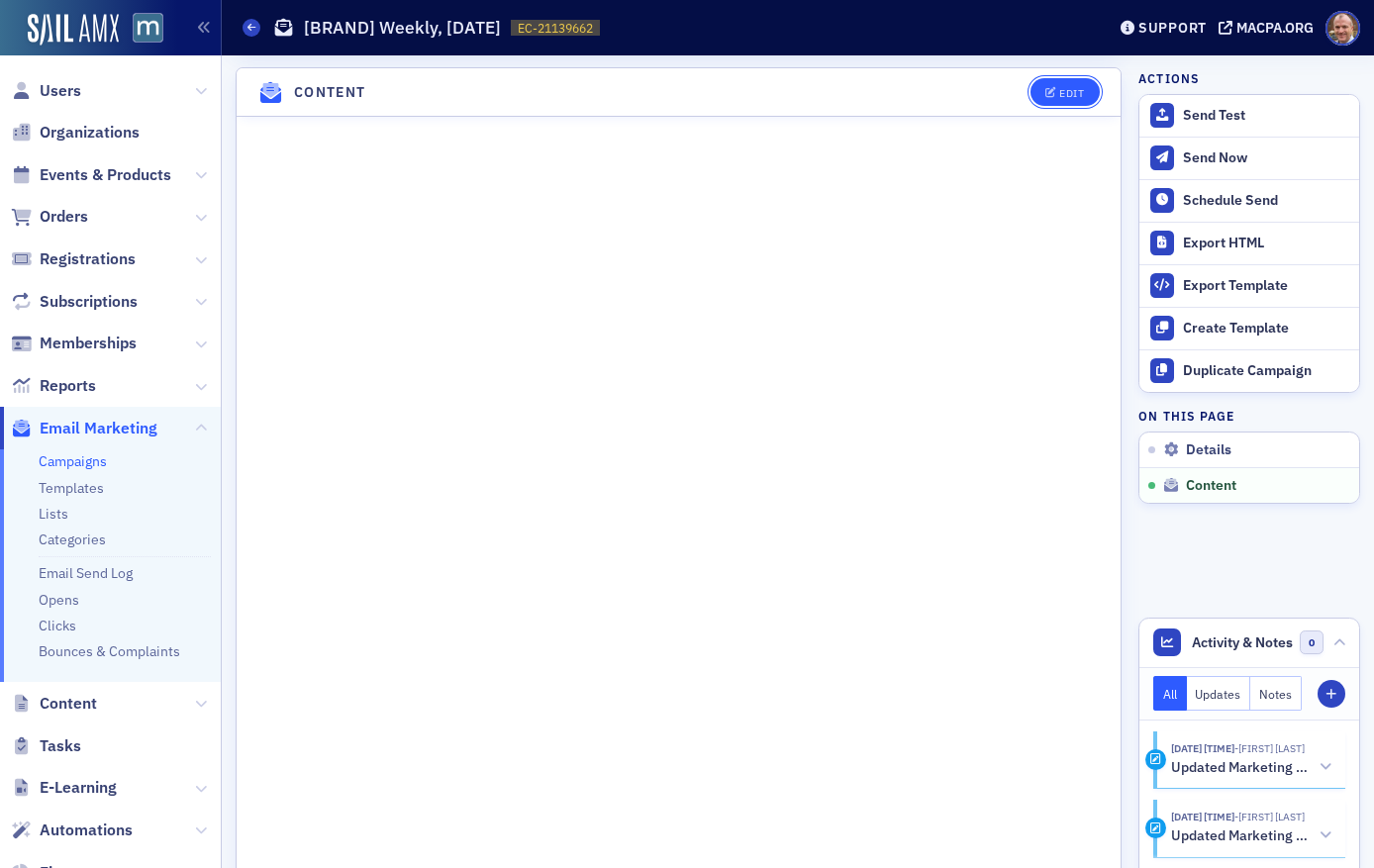 click on "Edit" 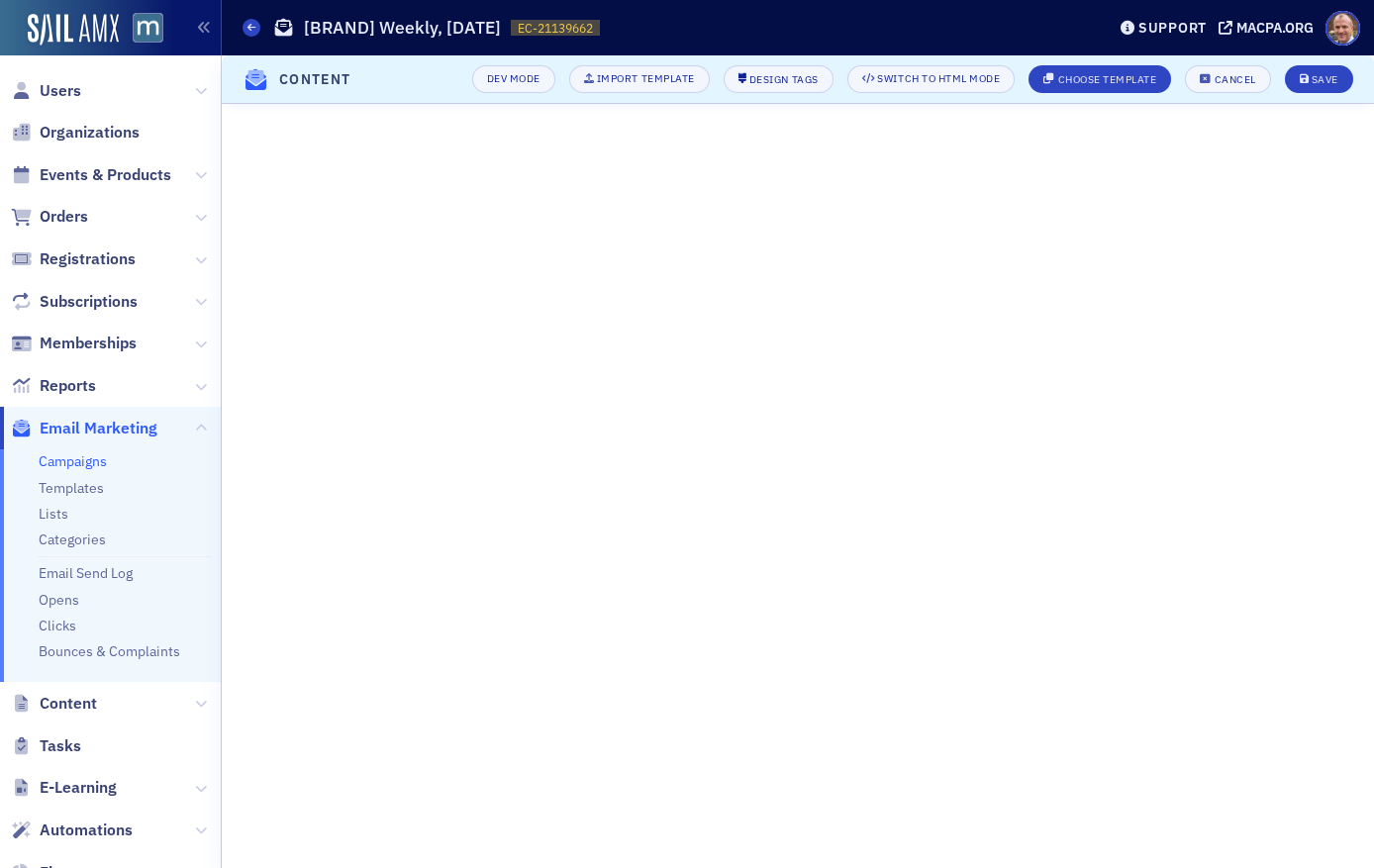 scroll, scrollTop: 275, scrollLeft: 0, axis: vertical 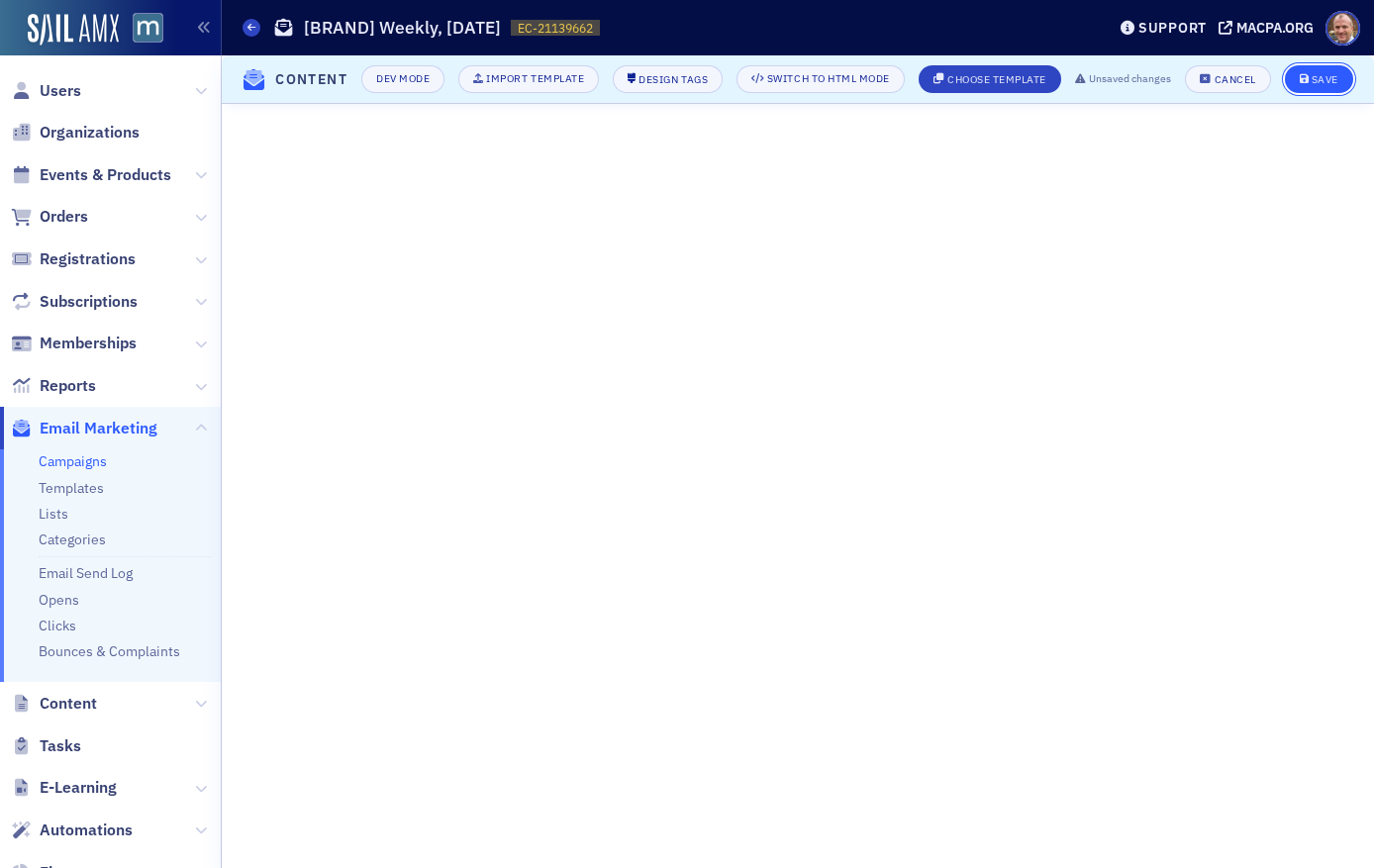 click on "Save" 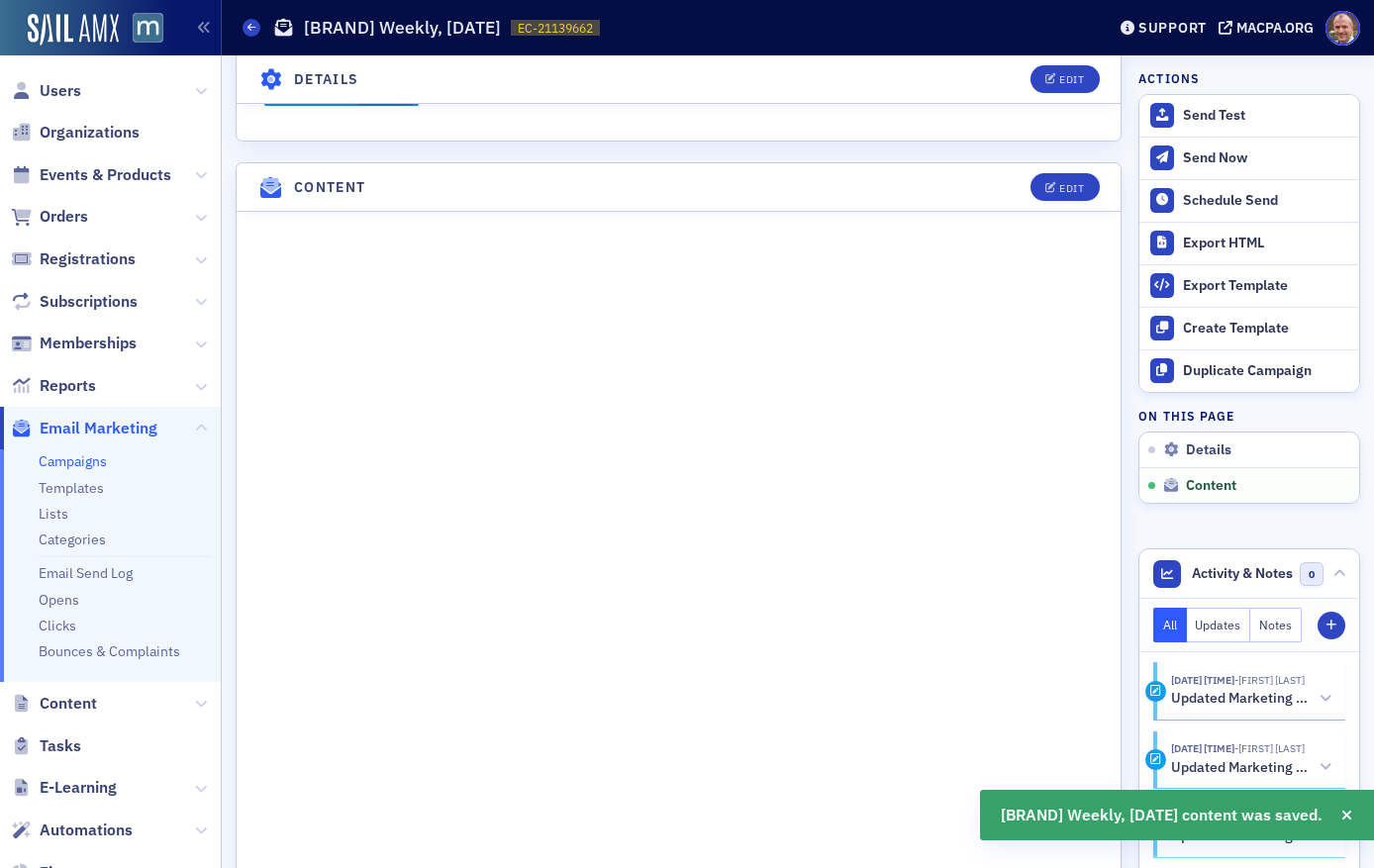 scroll, scrollTop: 1064, scrollLeft: 0, axis: vertical 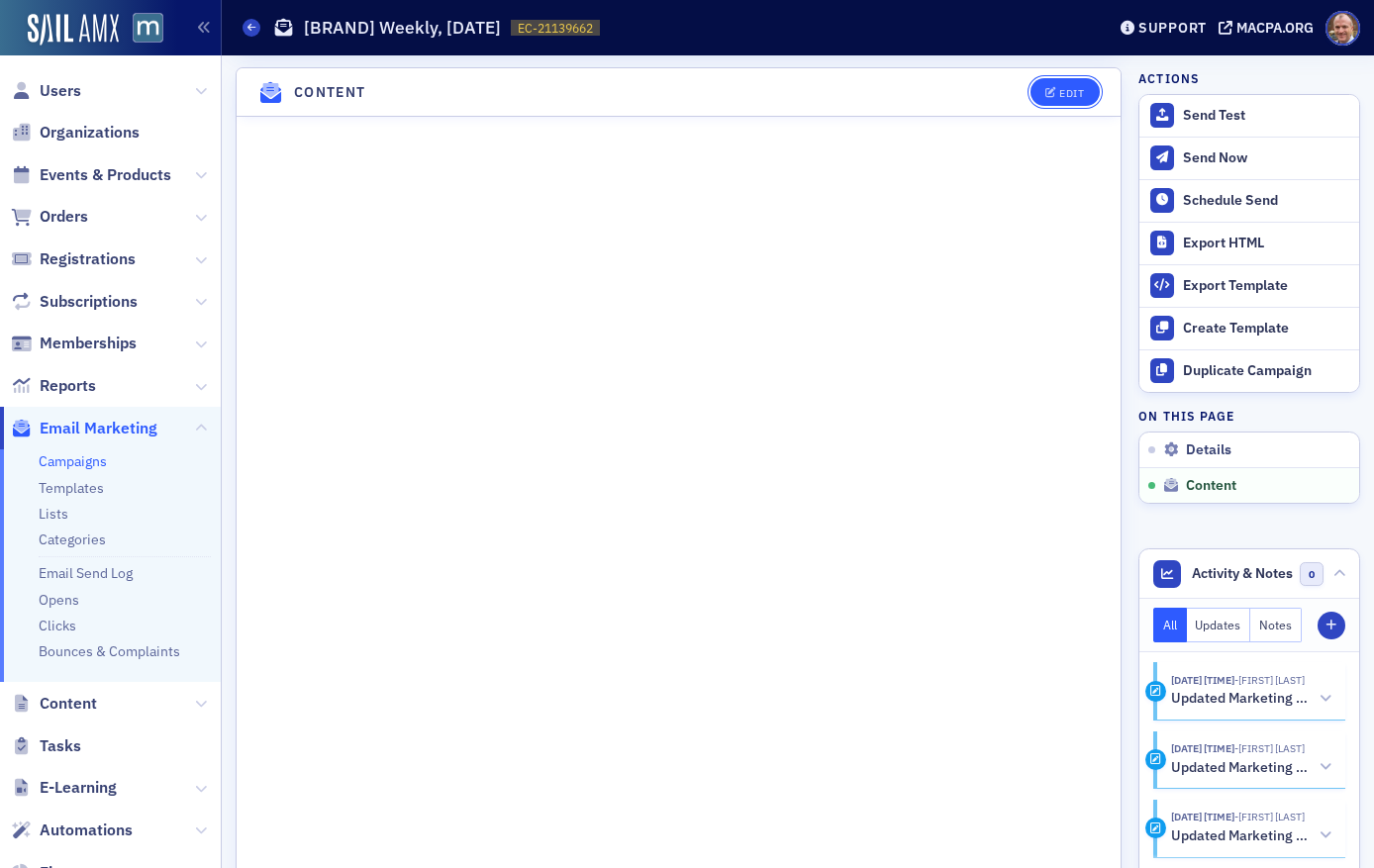 click on "Edit" 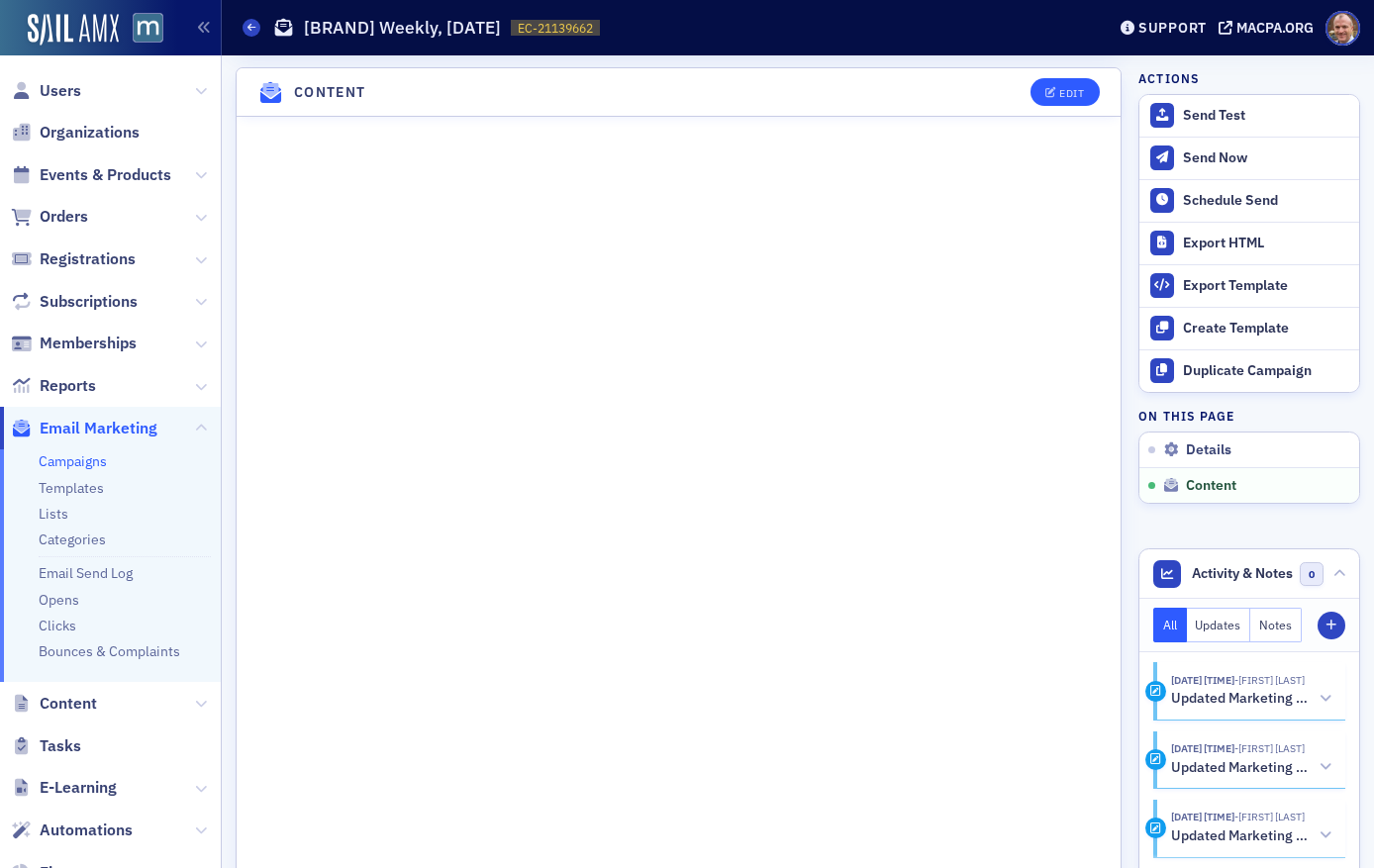scroll, scrollTop: 275, scrollLeft: 0, axis: vertical 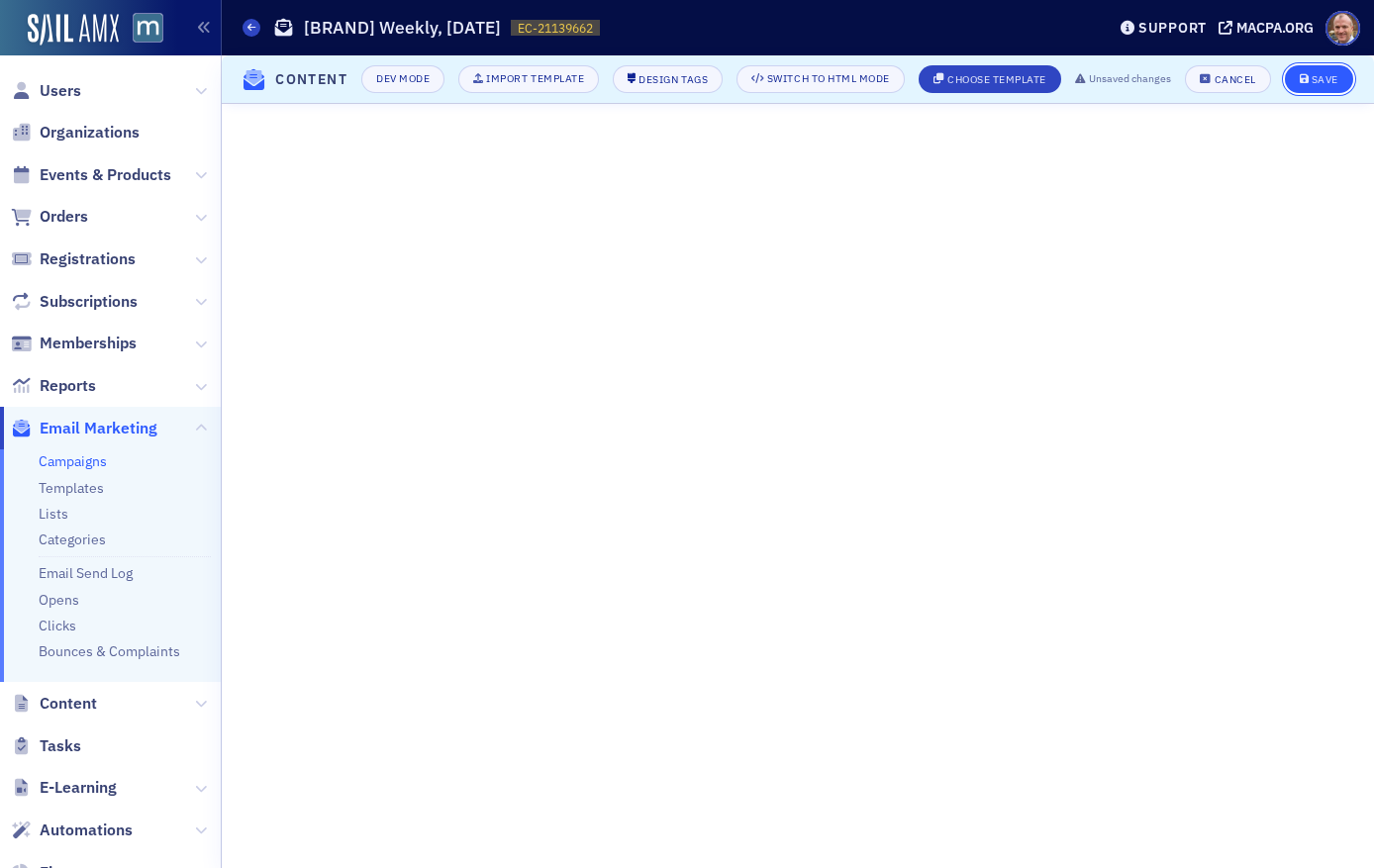click on "Save" 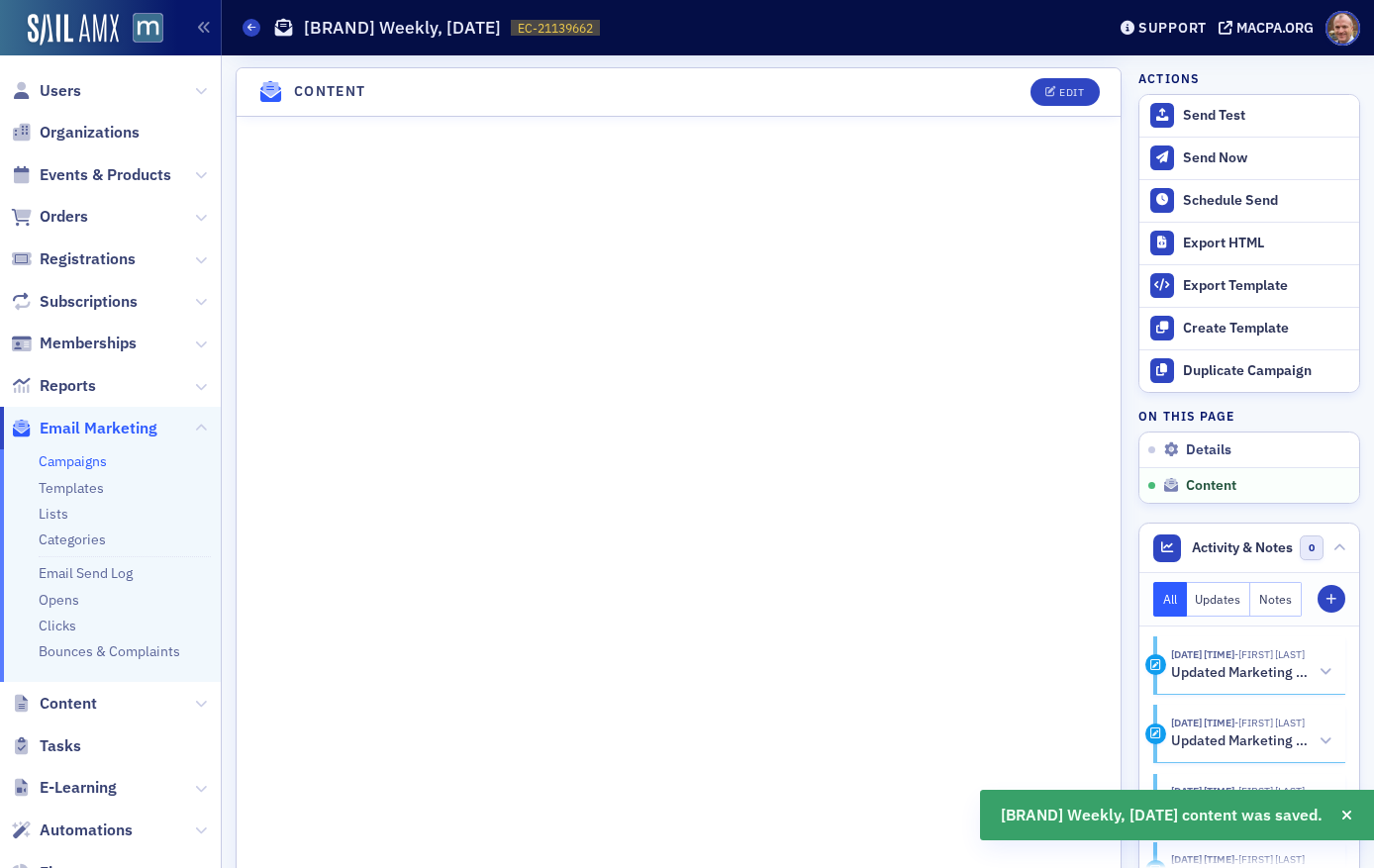 scroll, scrollTop: 1064, scrollLeft: 0, axis: vertical 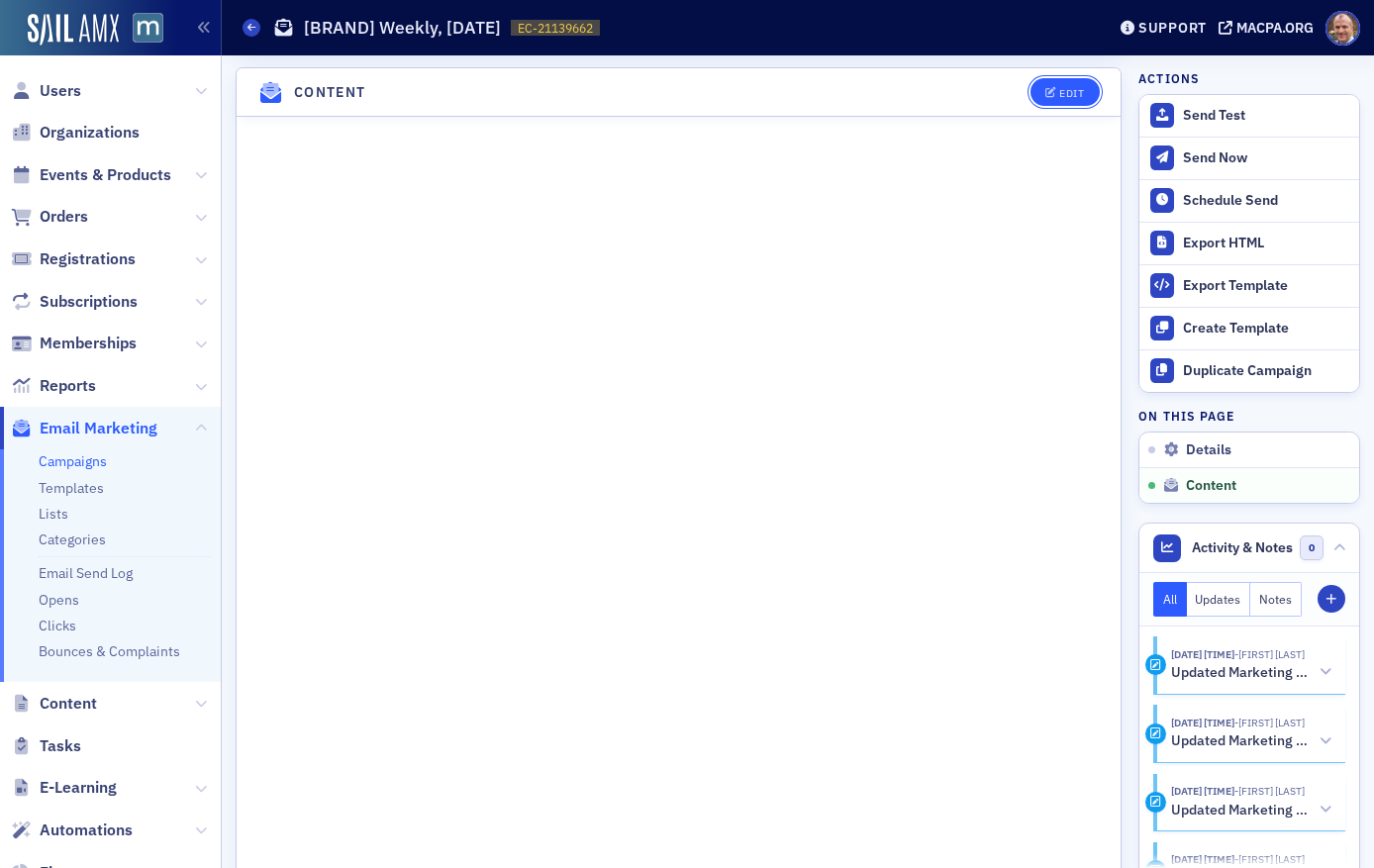 click on "Edit" 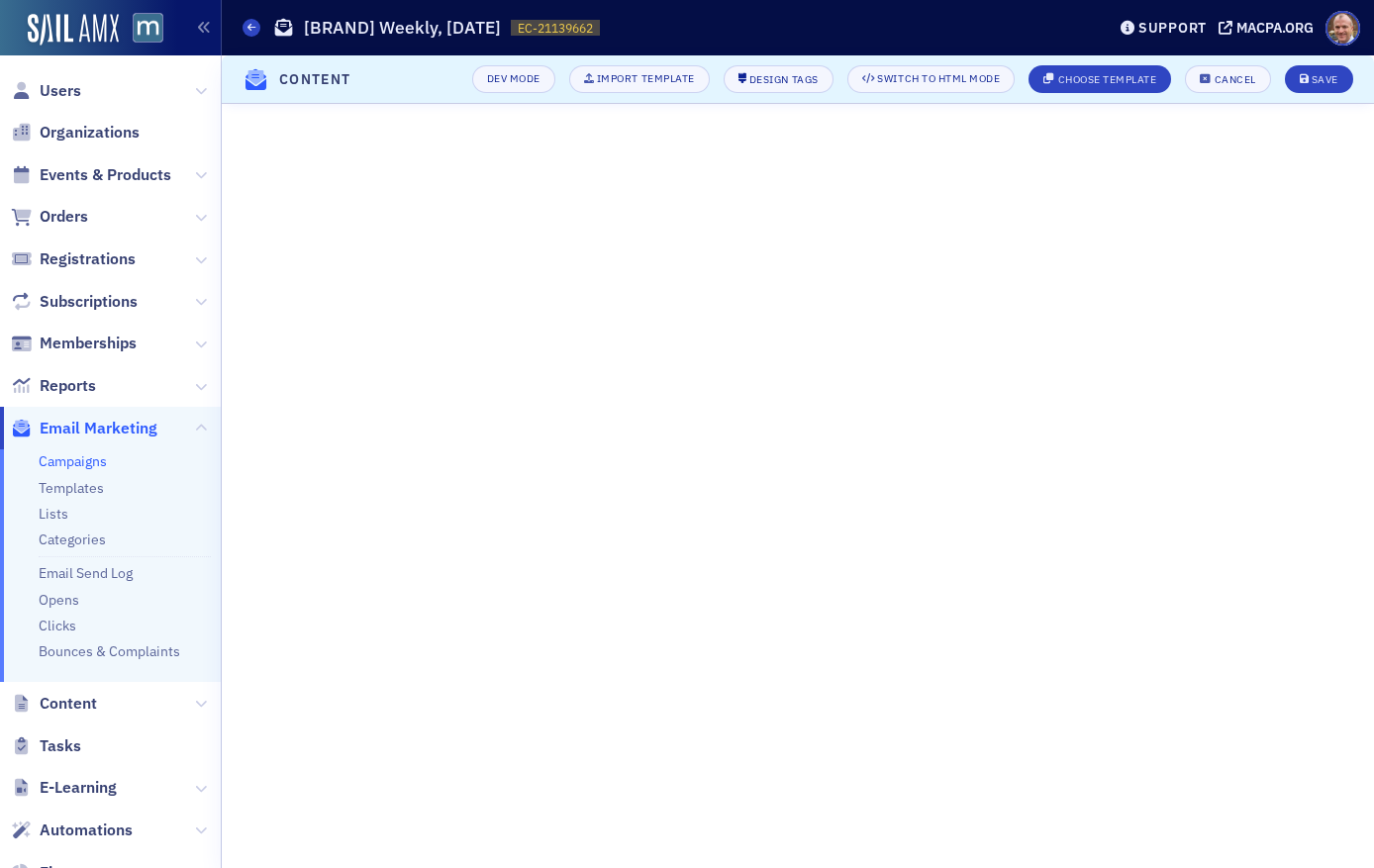 scroll, scrollTop: 275, scrollLeft: 0, axis: vertical 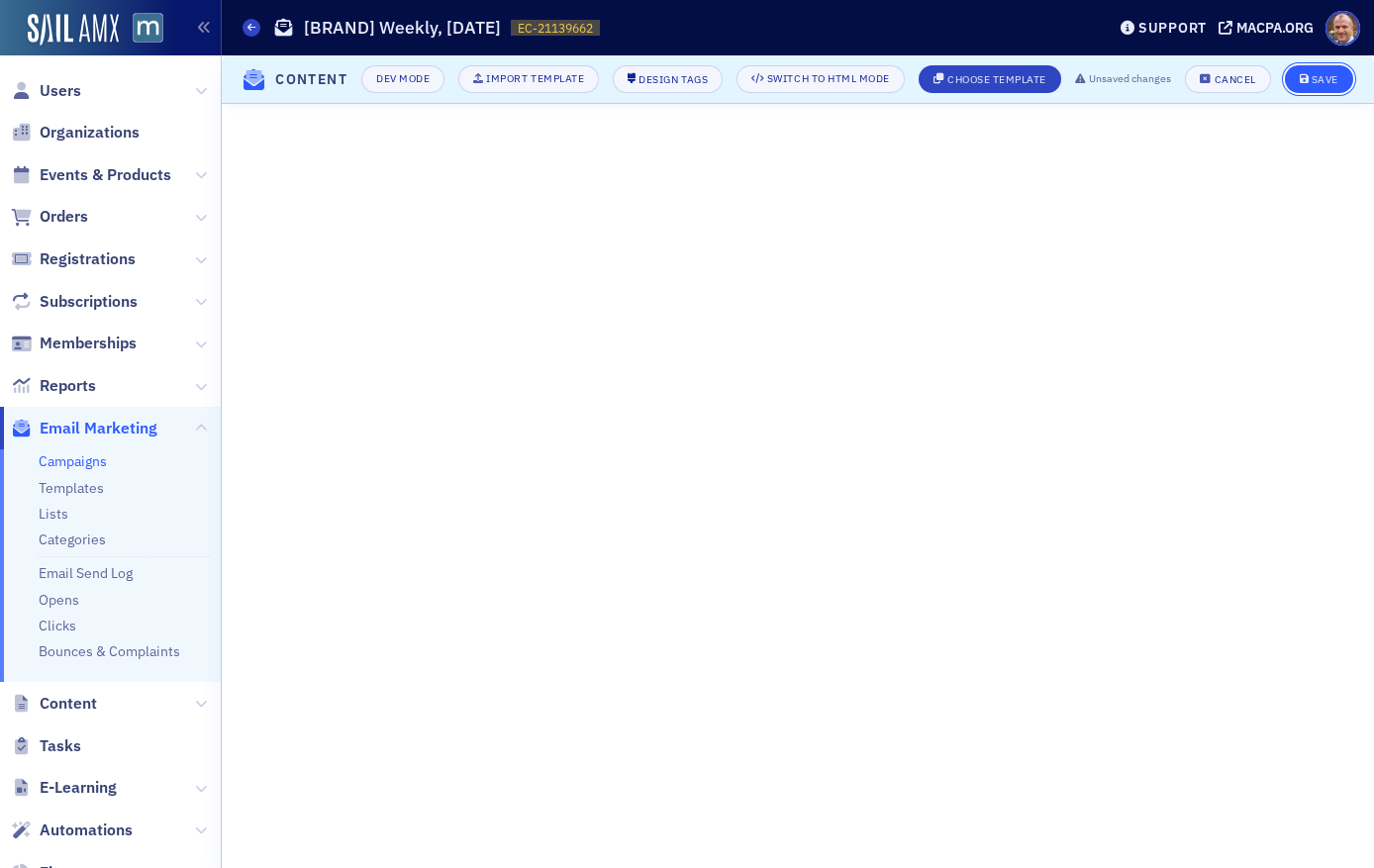 click on "Save" 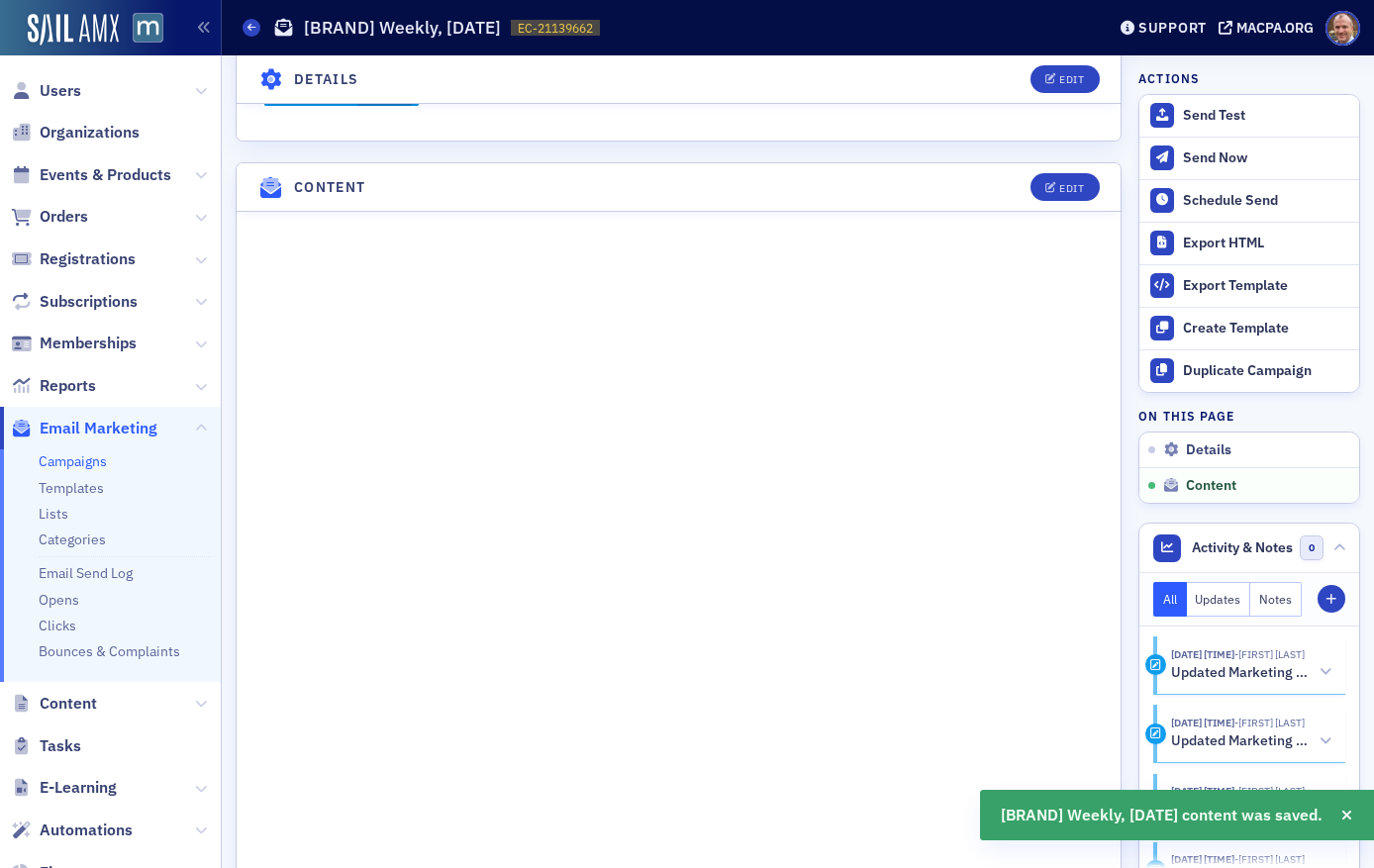 scroll, scrollTop: 1064, scrollLeft: 0, axis: vertical 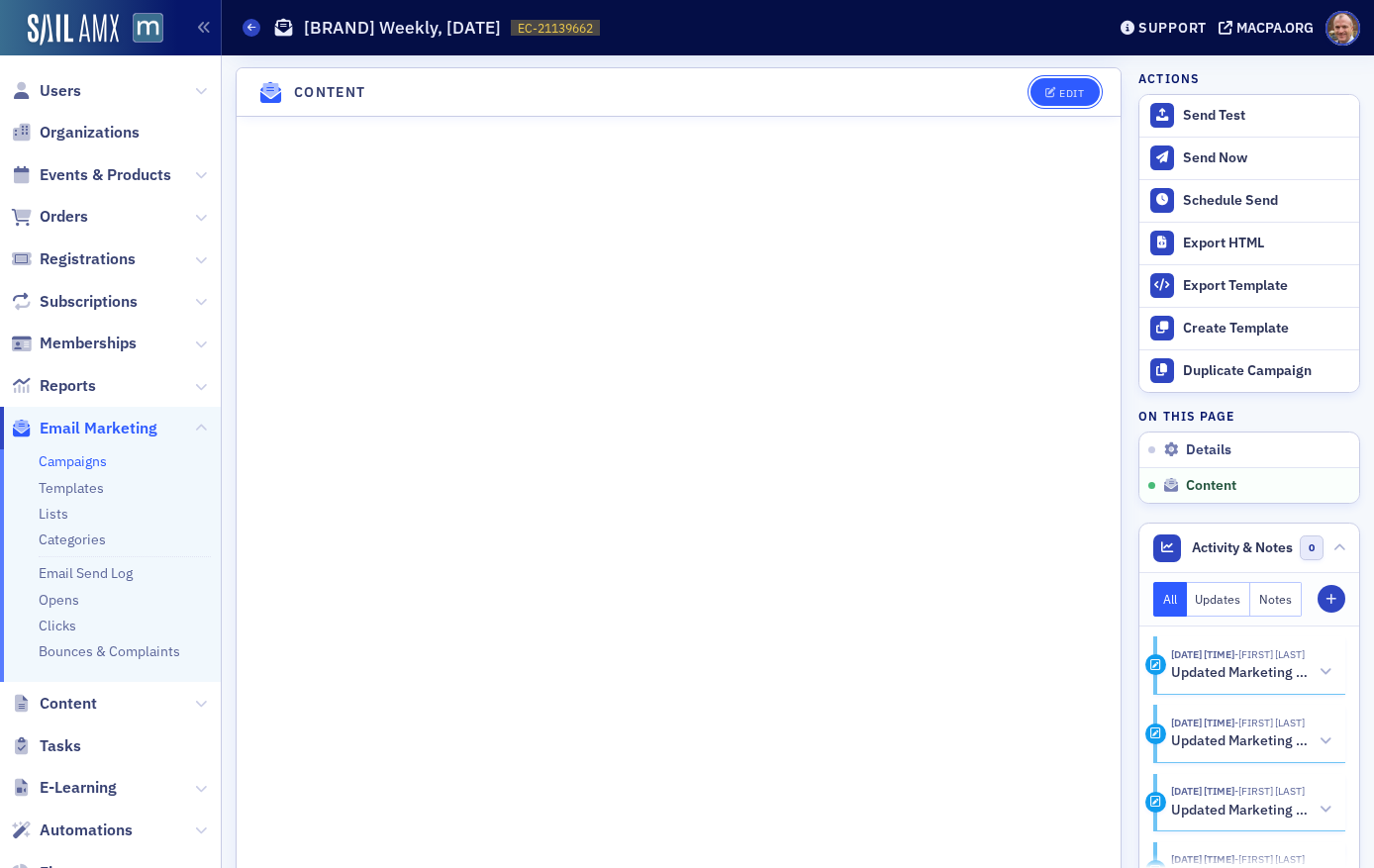 click on "Edit" 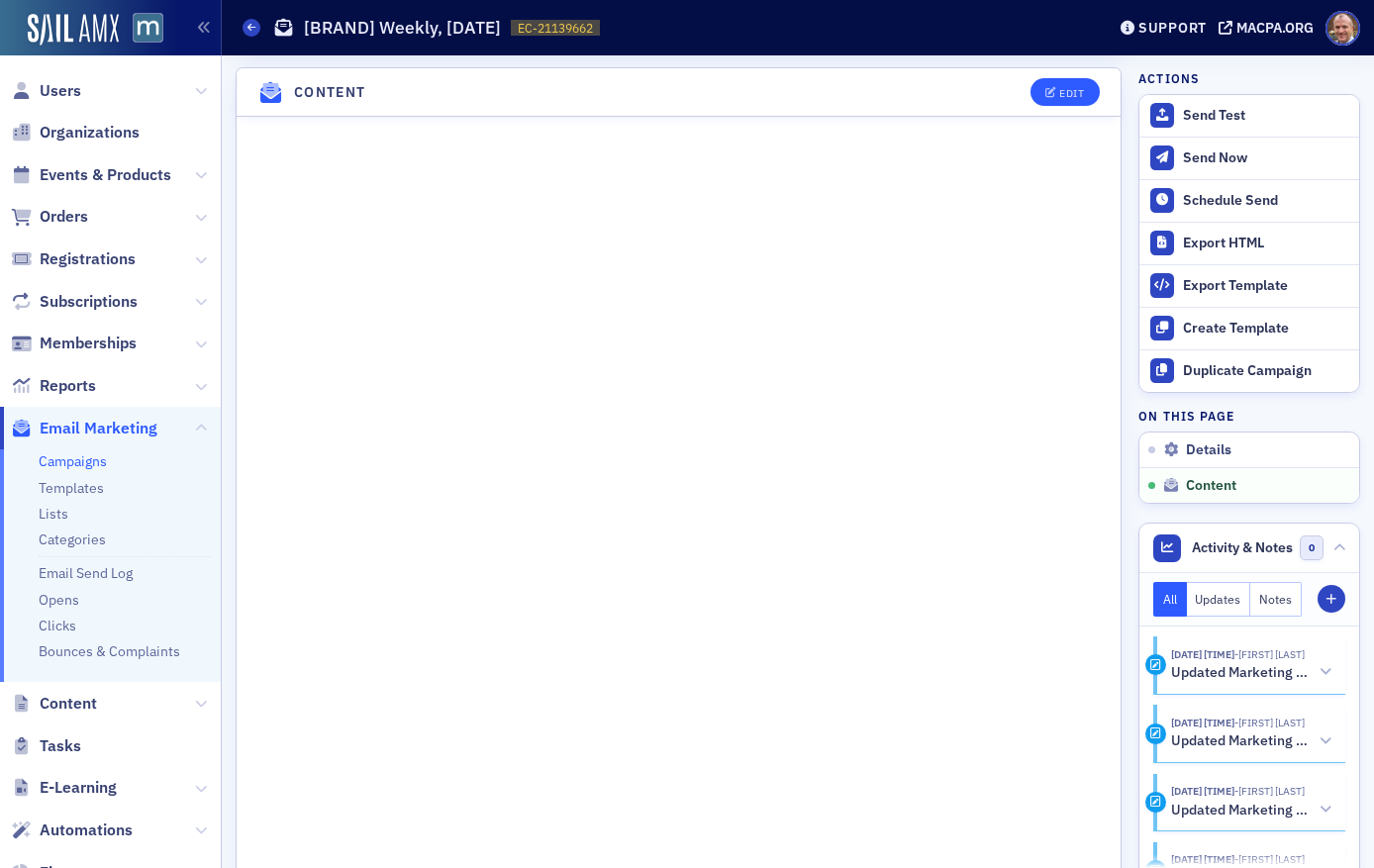 scroll, scrollTop: 275, scrollLeft: 0, axis: vertical 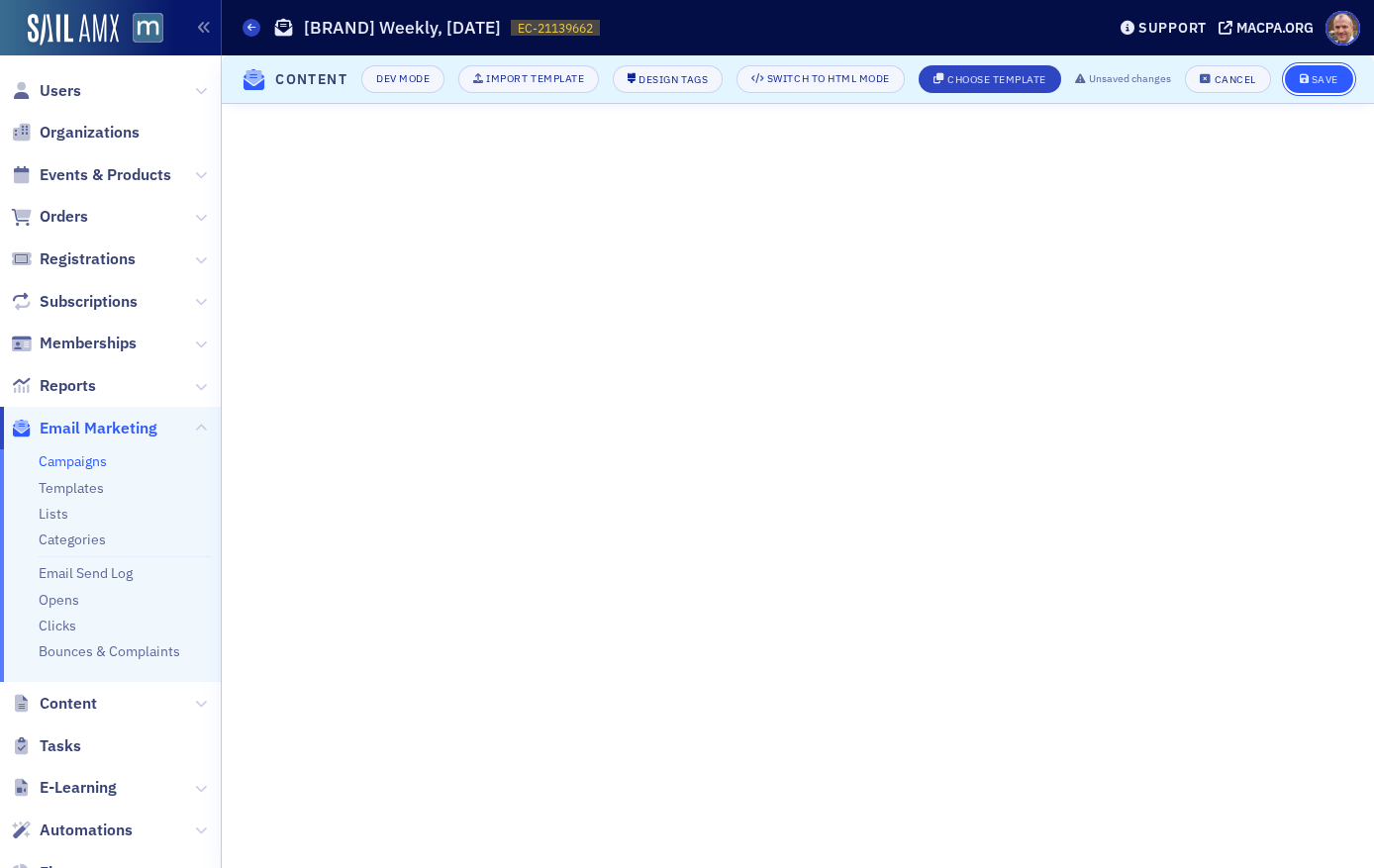 click on "Save" 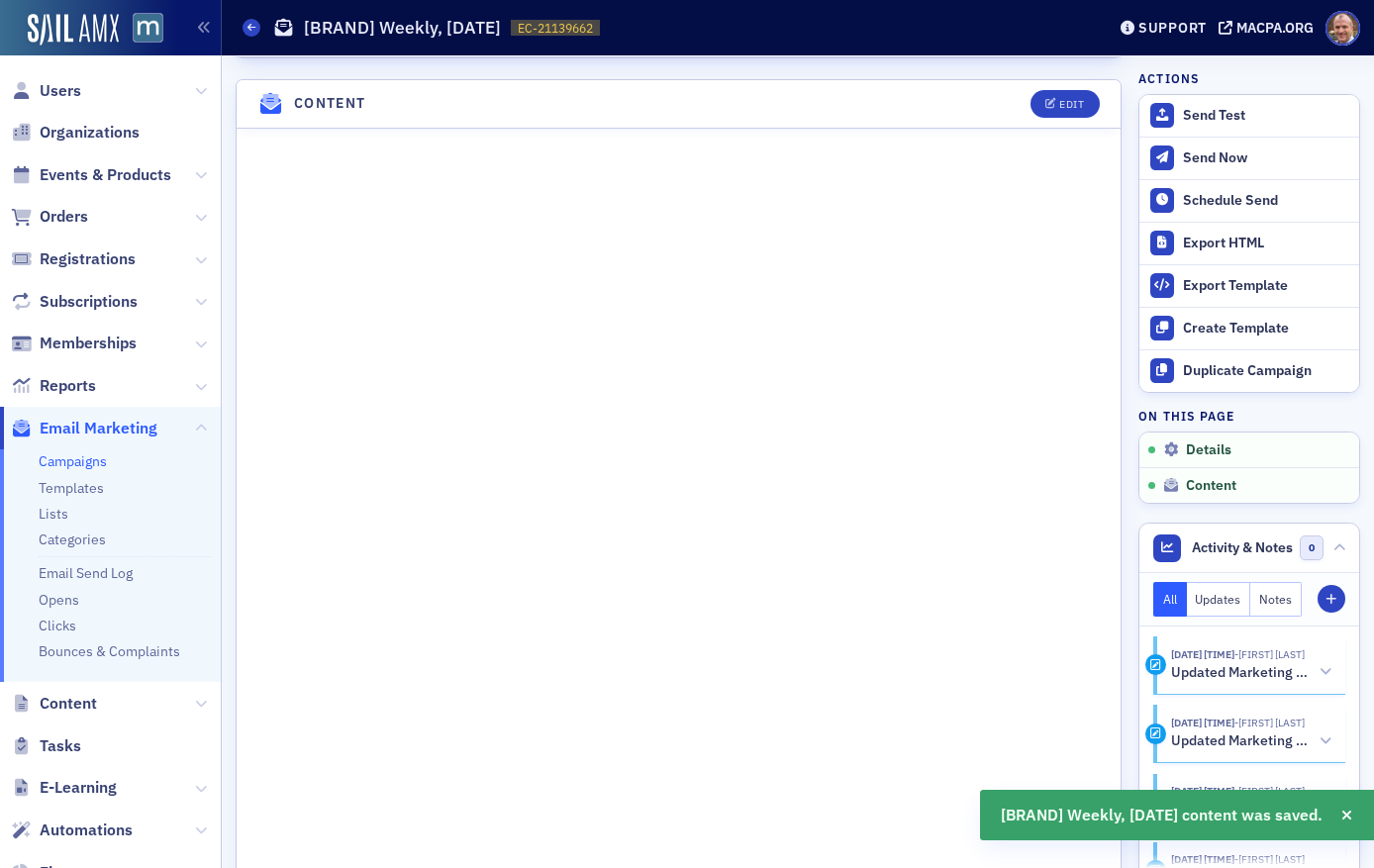 scroll, scrollTop: 969, scrollLeft: 0, axis: vertical 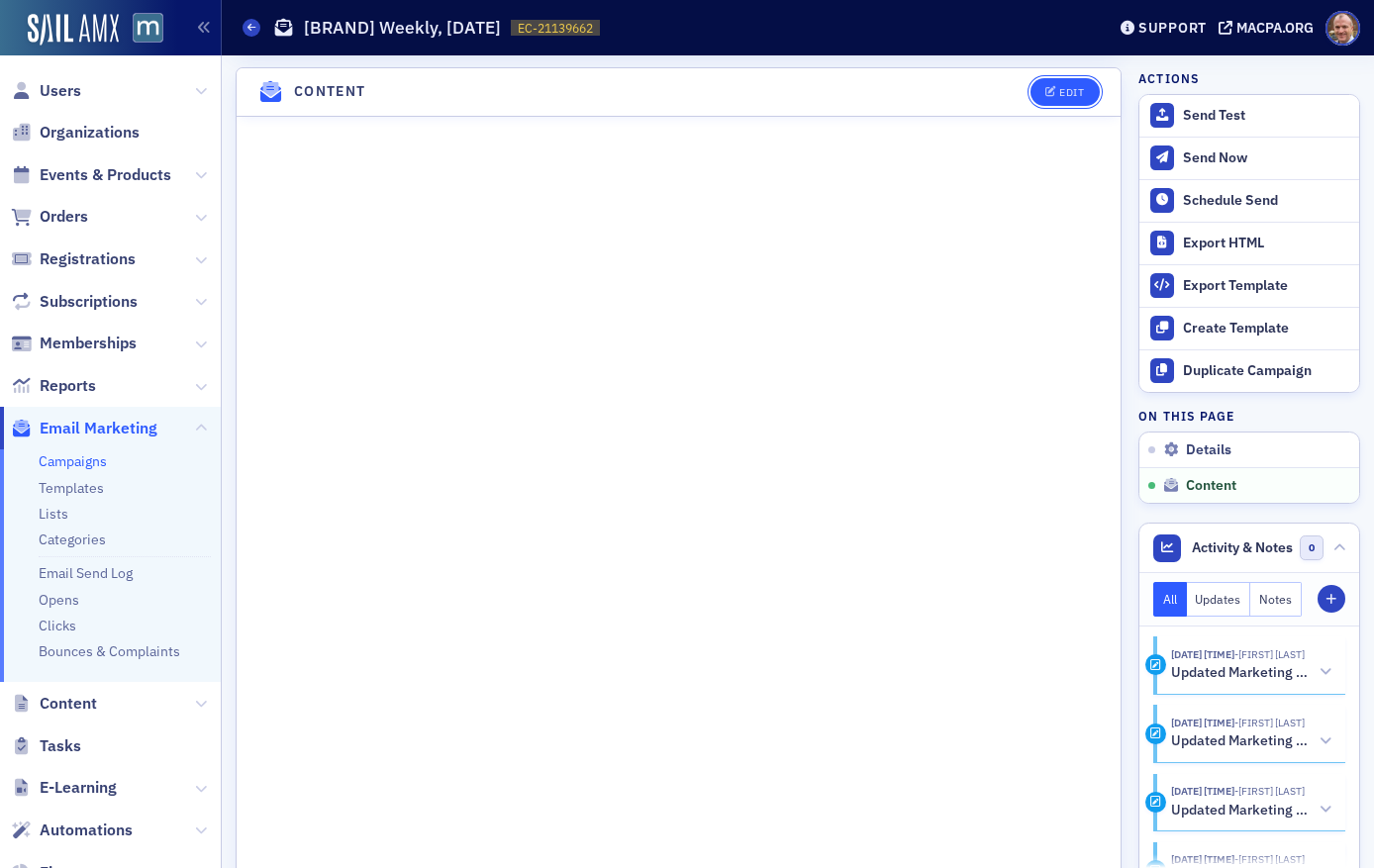 click on "Edit" 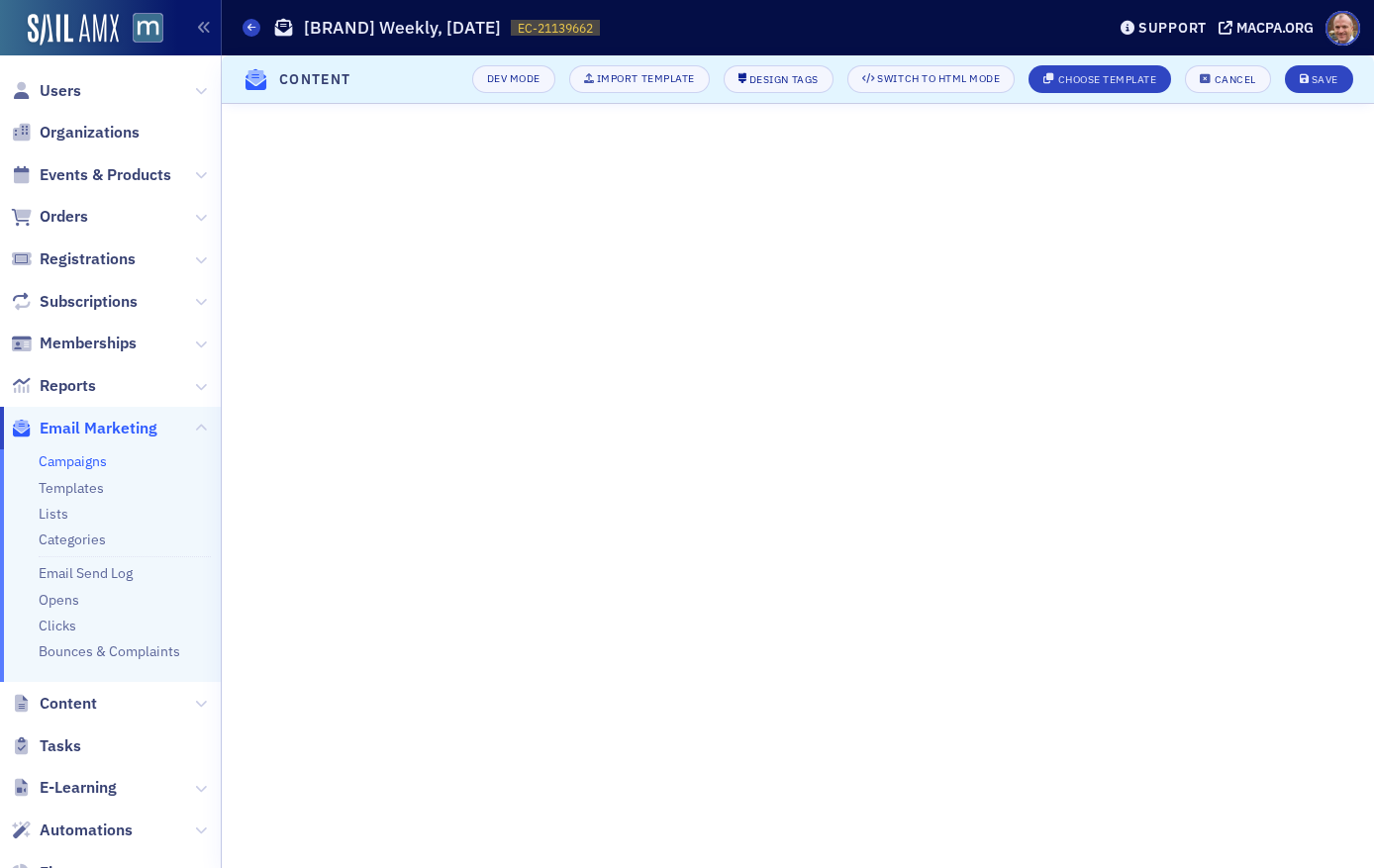 scroll, scrollTop: 275, scrollLeft: 0, axis: vertical 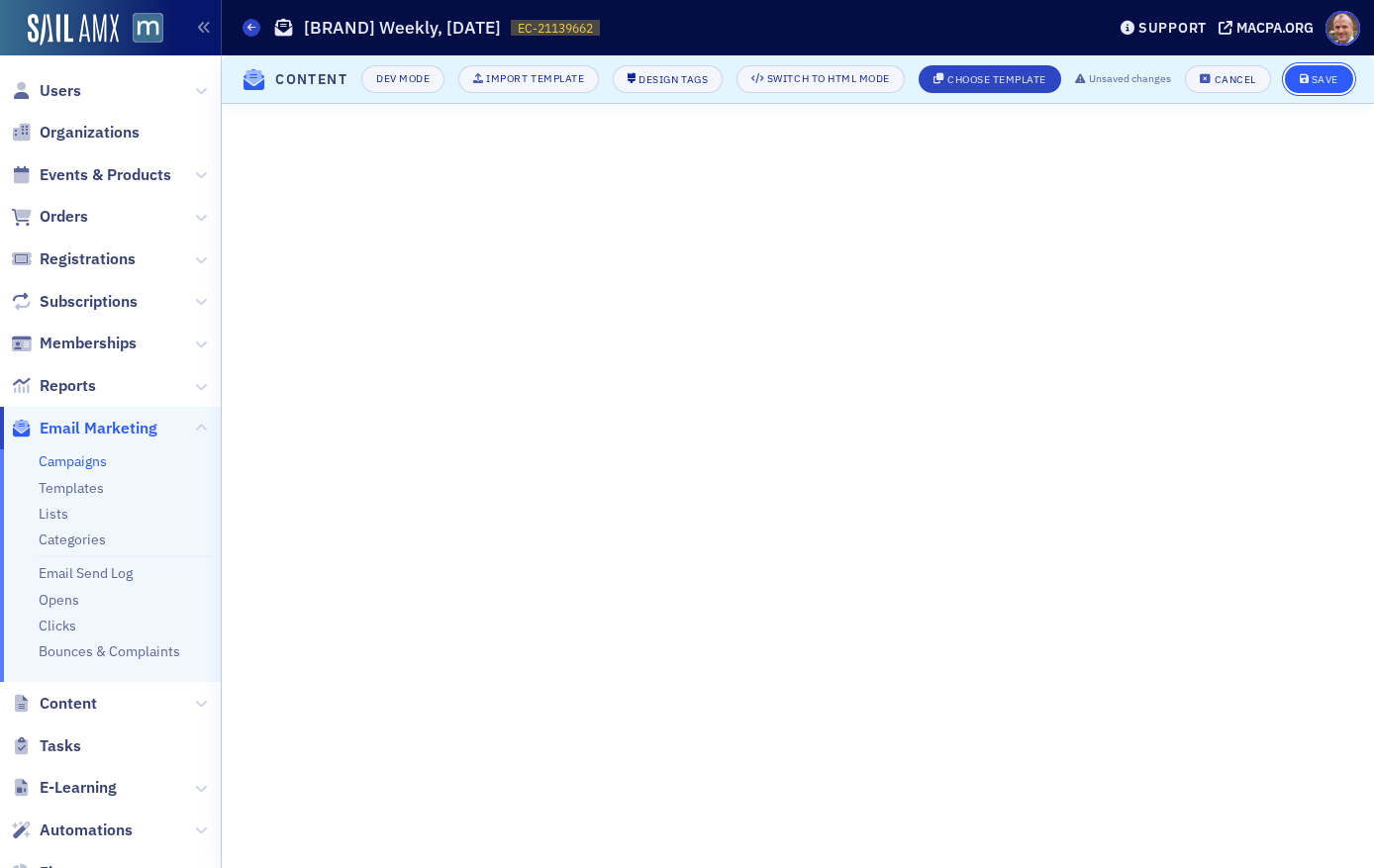 click on "Save" 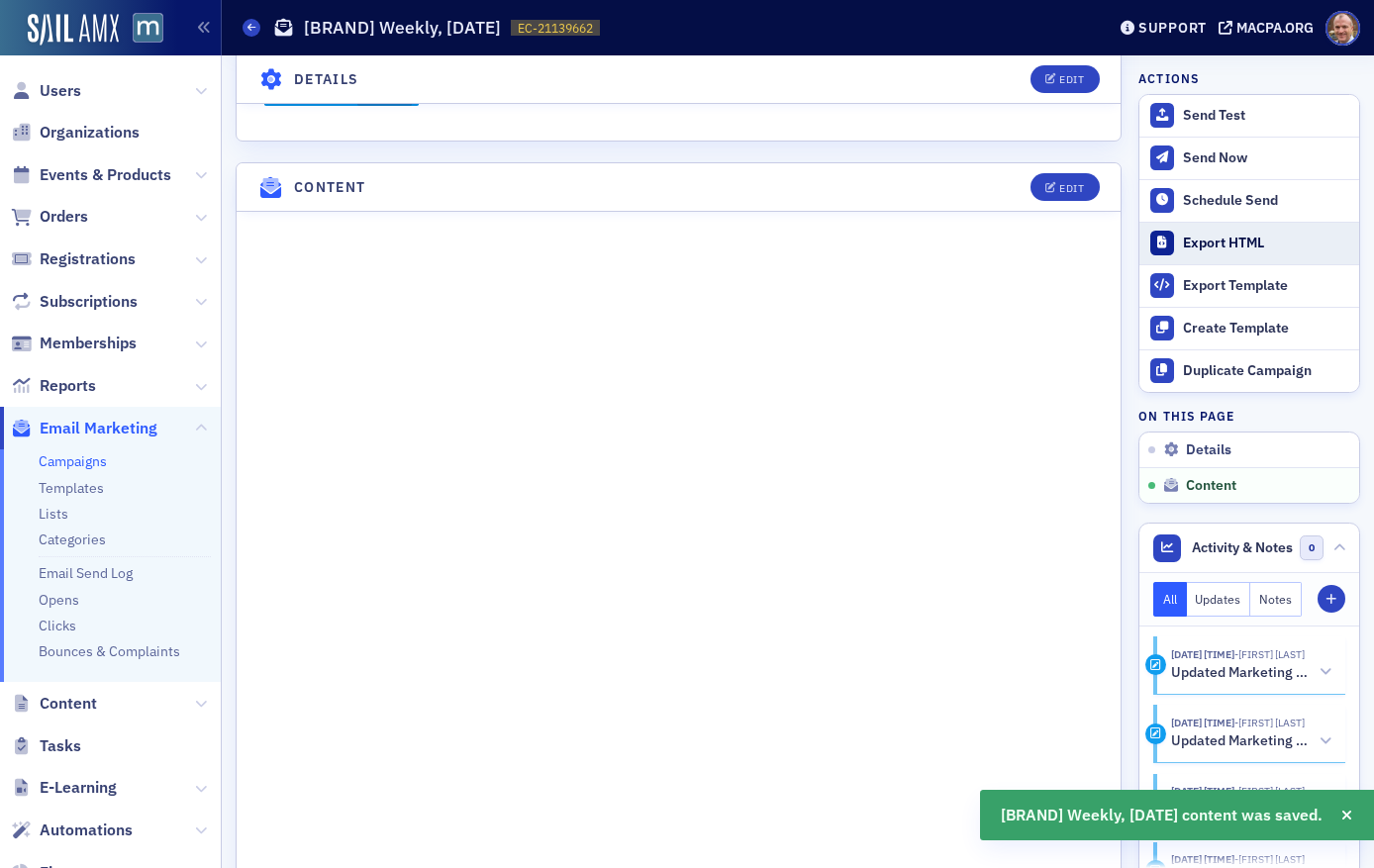 scroll, scrollTop: 1064, scrollLeft: 0, axis: vertical 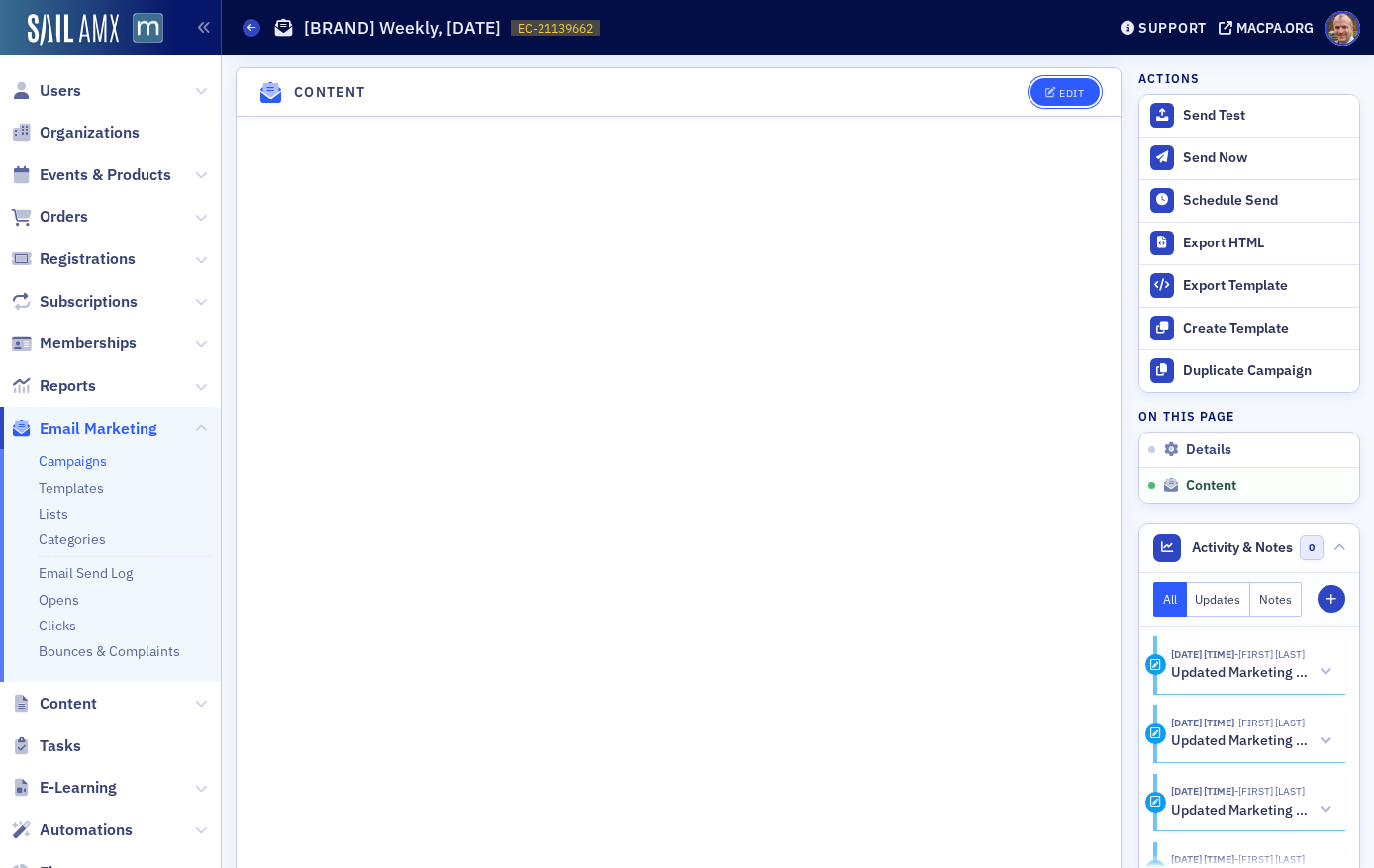 click on "Edit" 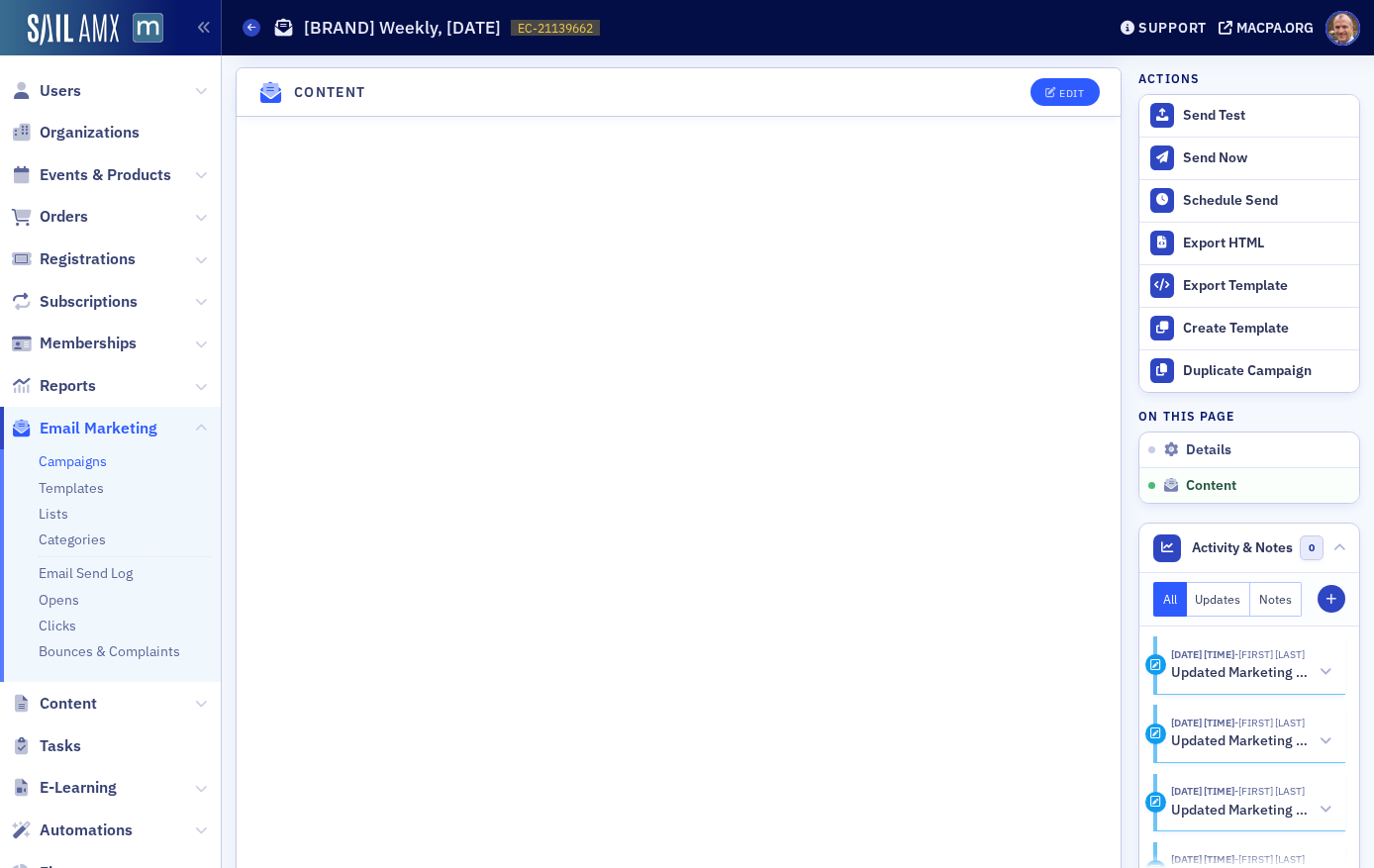 scroll, scrollTop: 275, scrollLeft: 0, axis: vertical 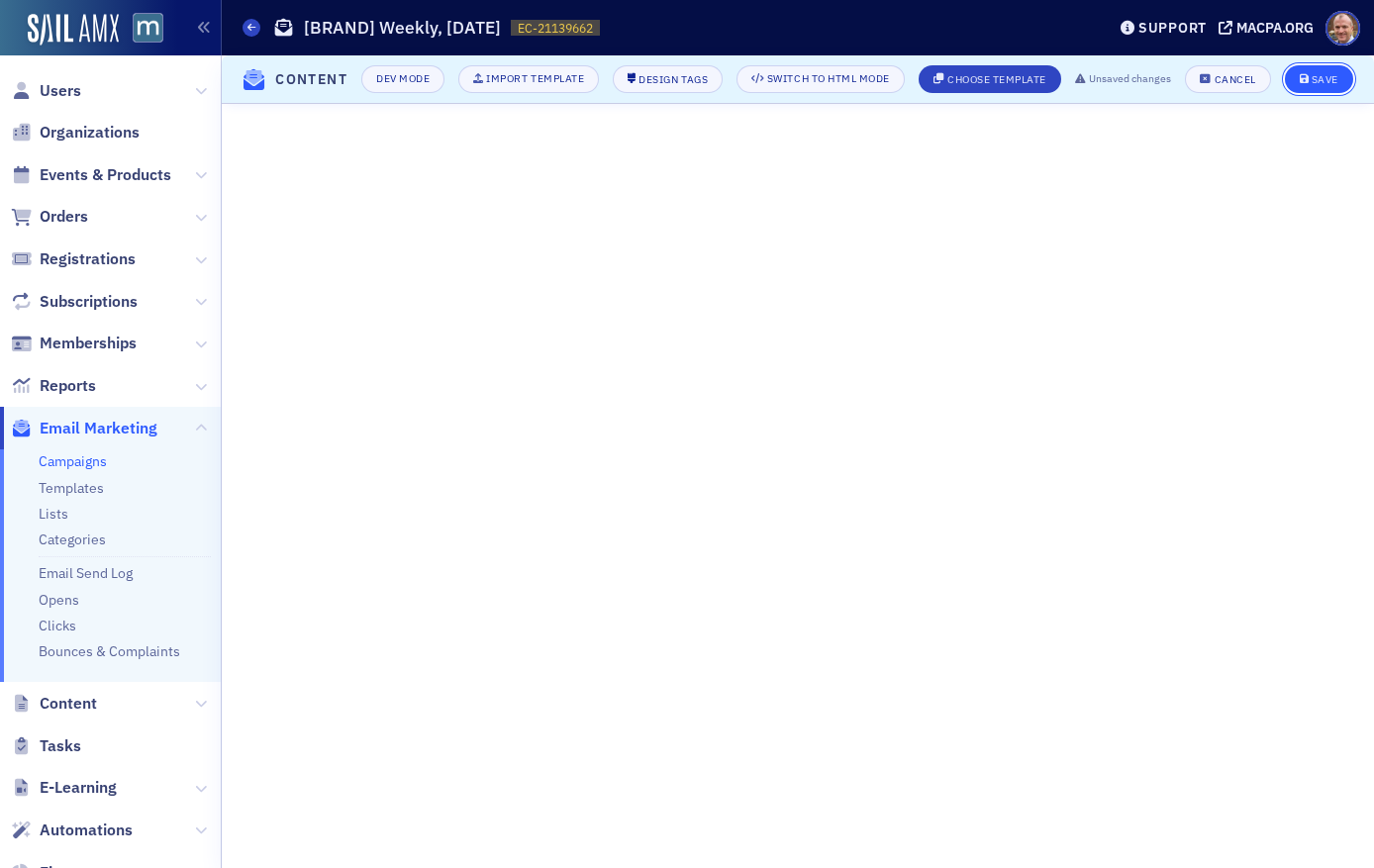 click on "Save" 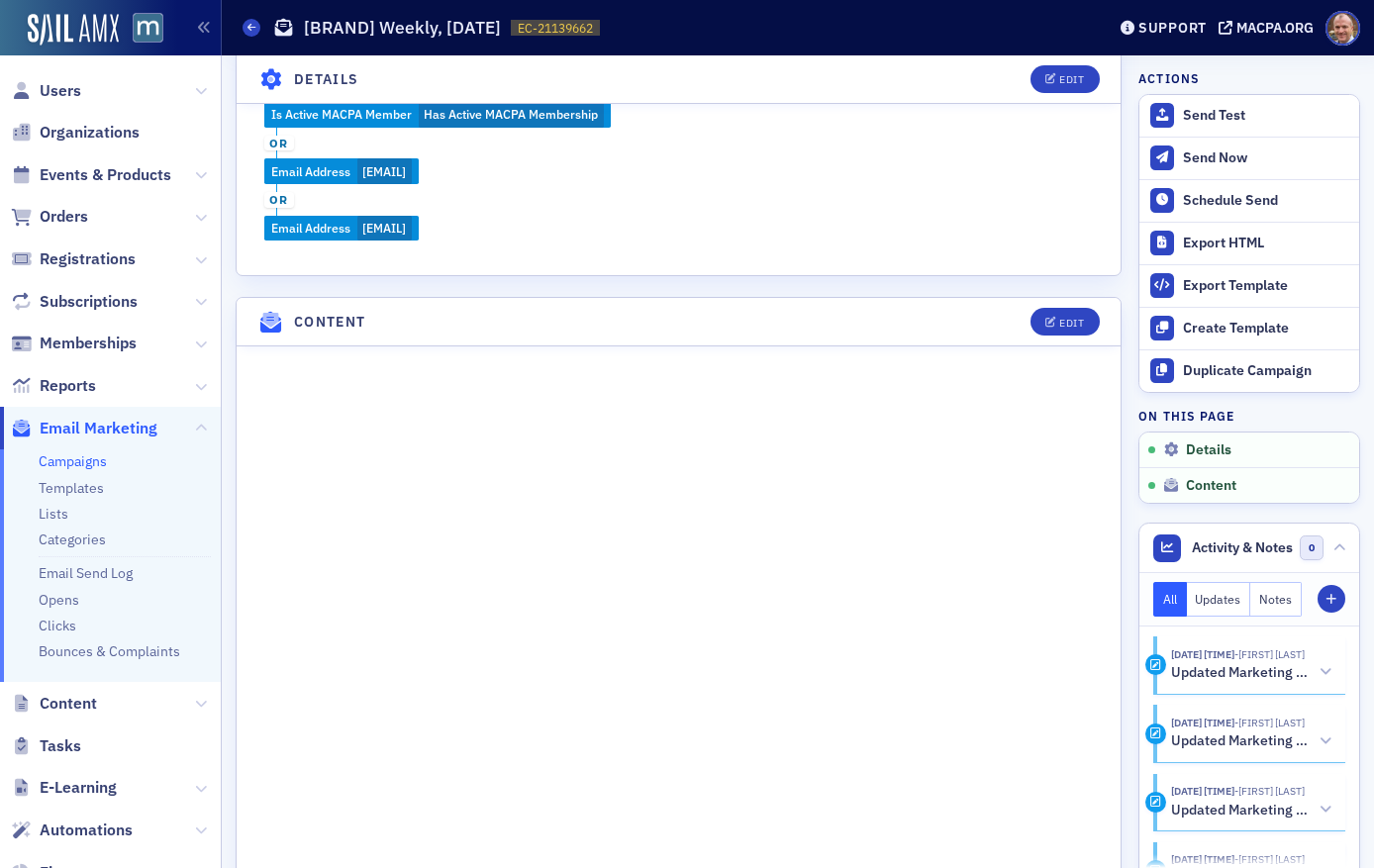 scroll, scrollTop: 969, scrollLeft: 0, axis: vertical 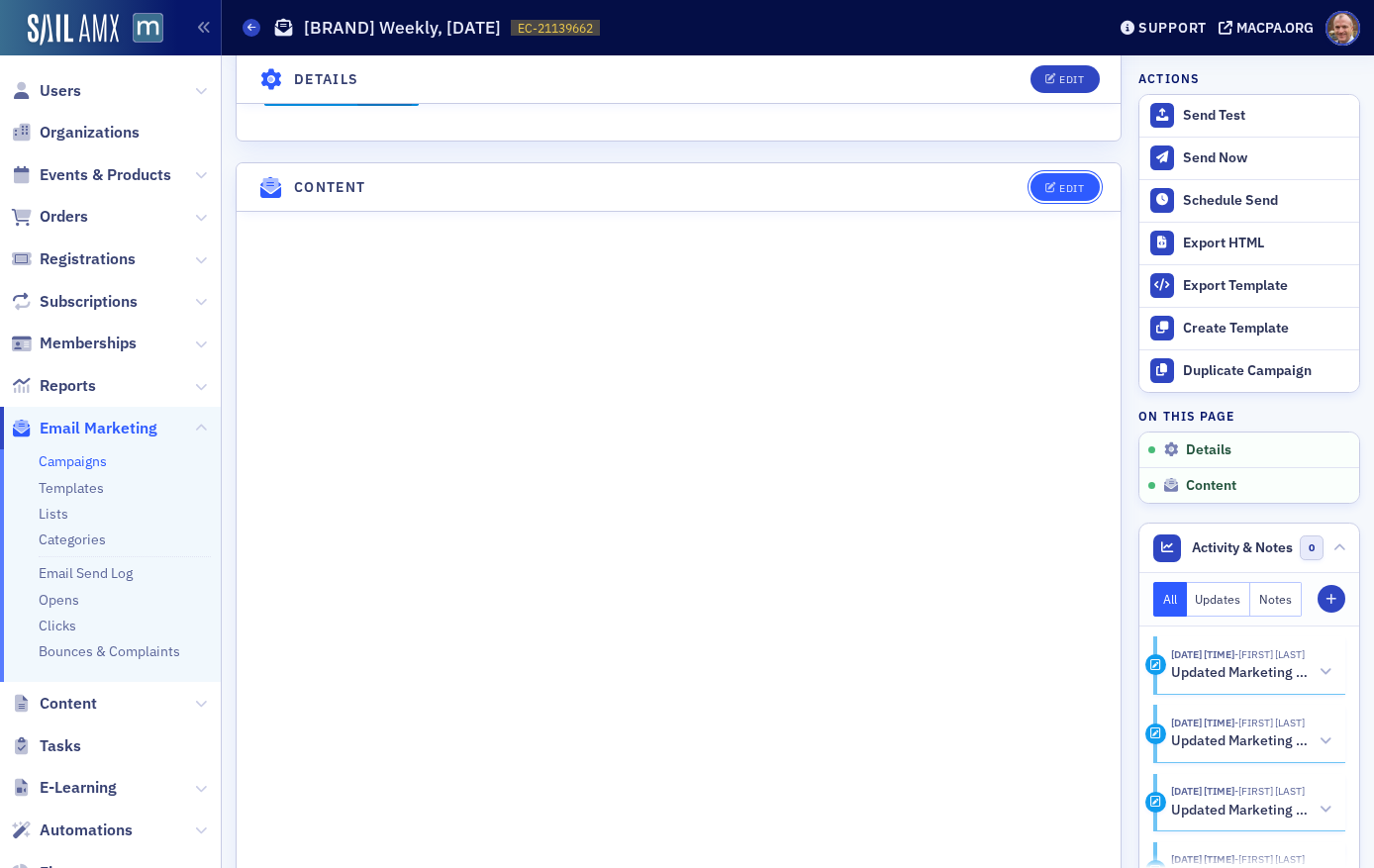 click on "Edit" 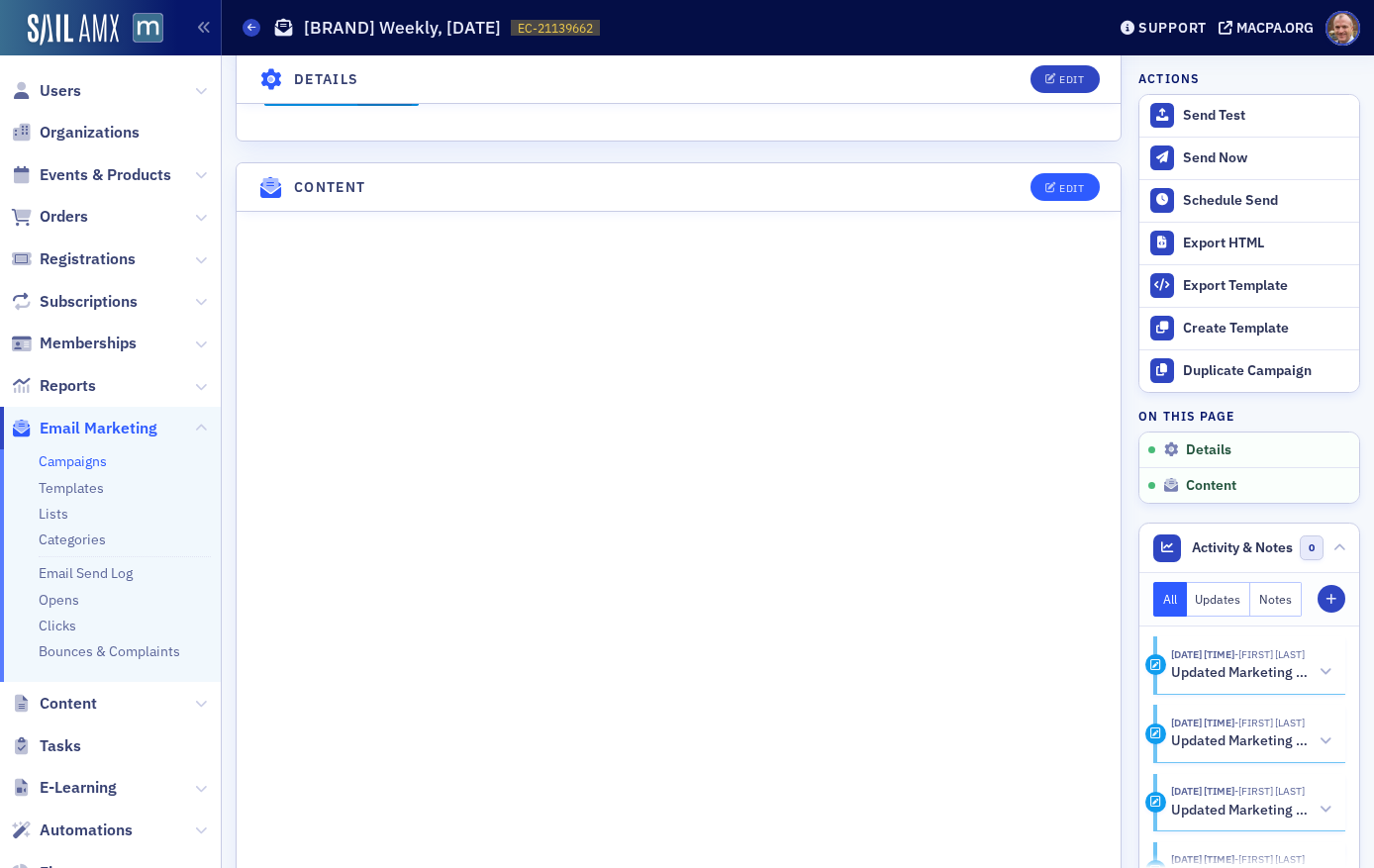 scroll, scrollTop: 275, scrollLeft: 0, axis: vertical 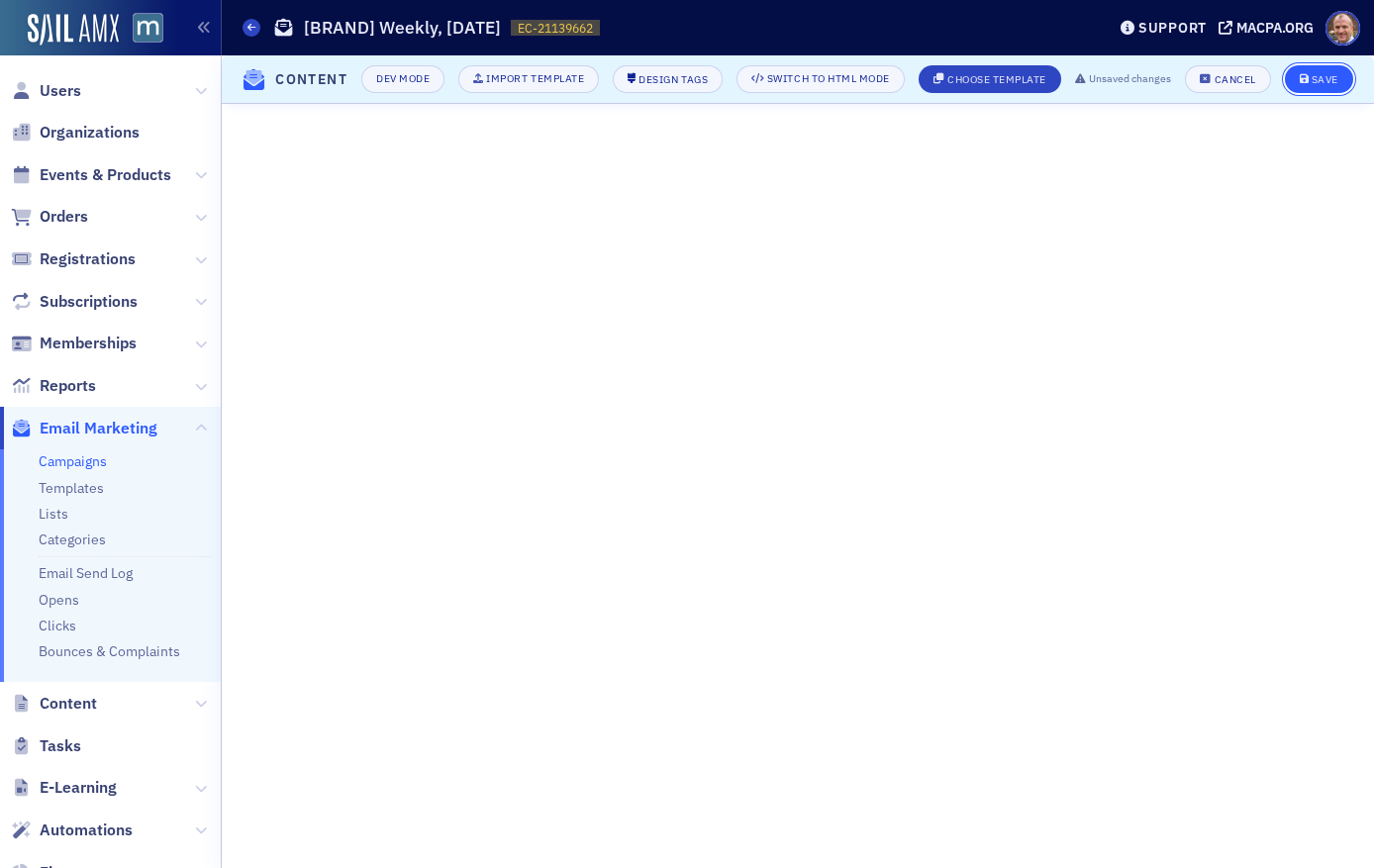 click on "Save" 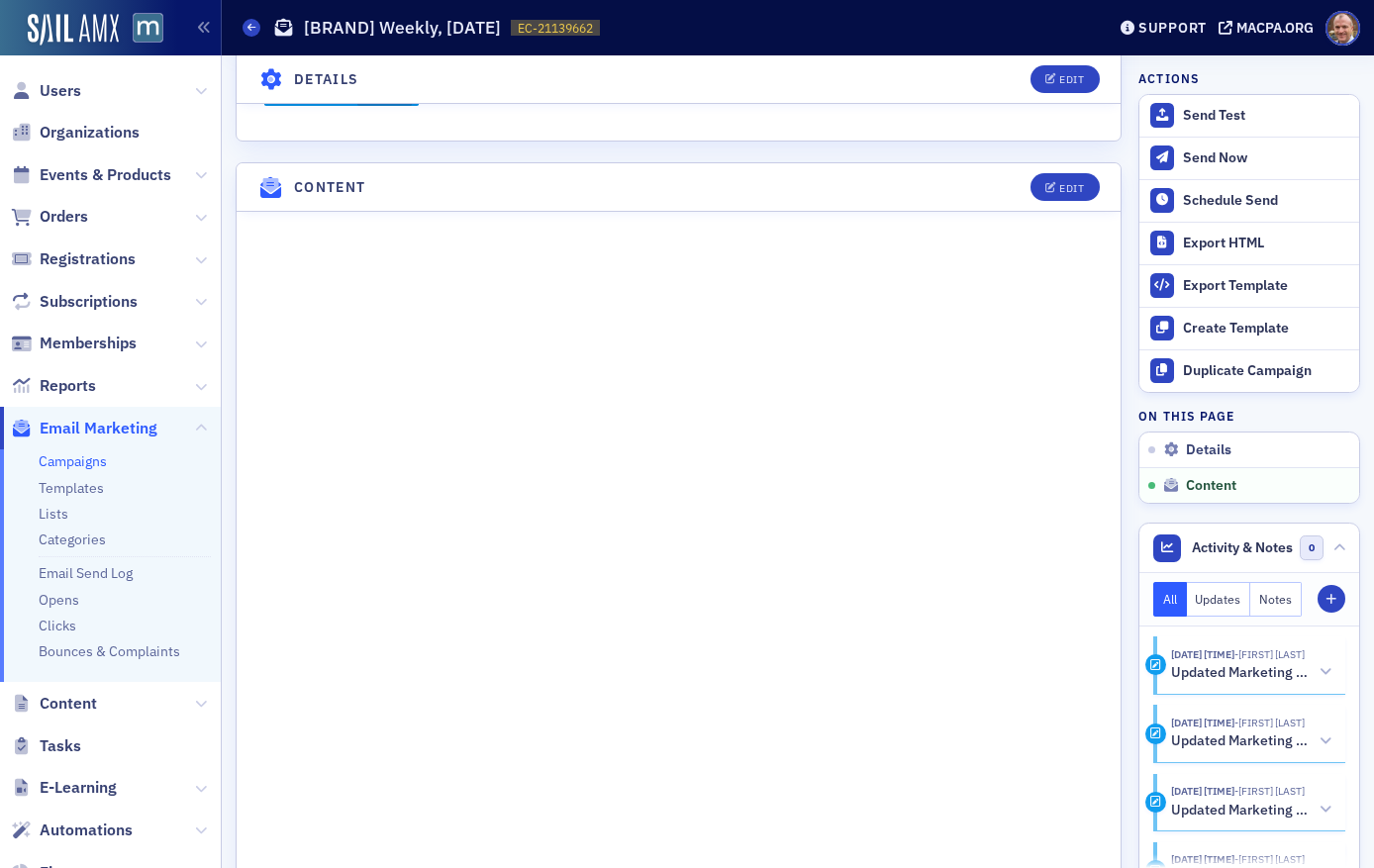 scroll, scrollTop: 1064, scrollLeft: 0, axis: vertical 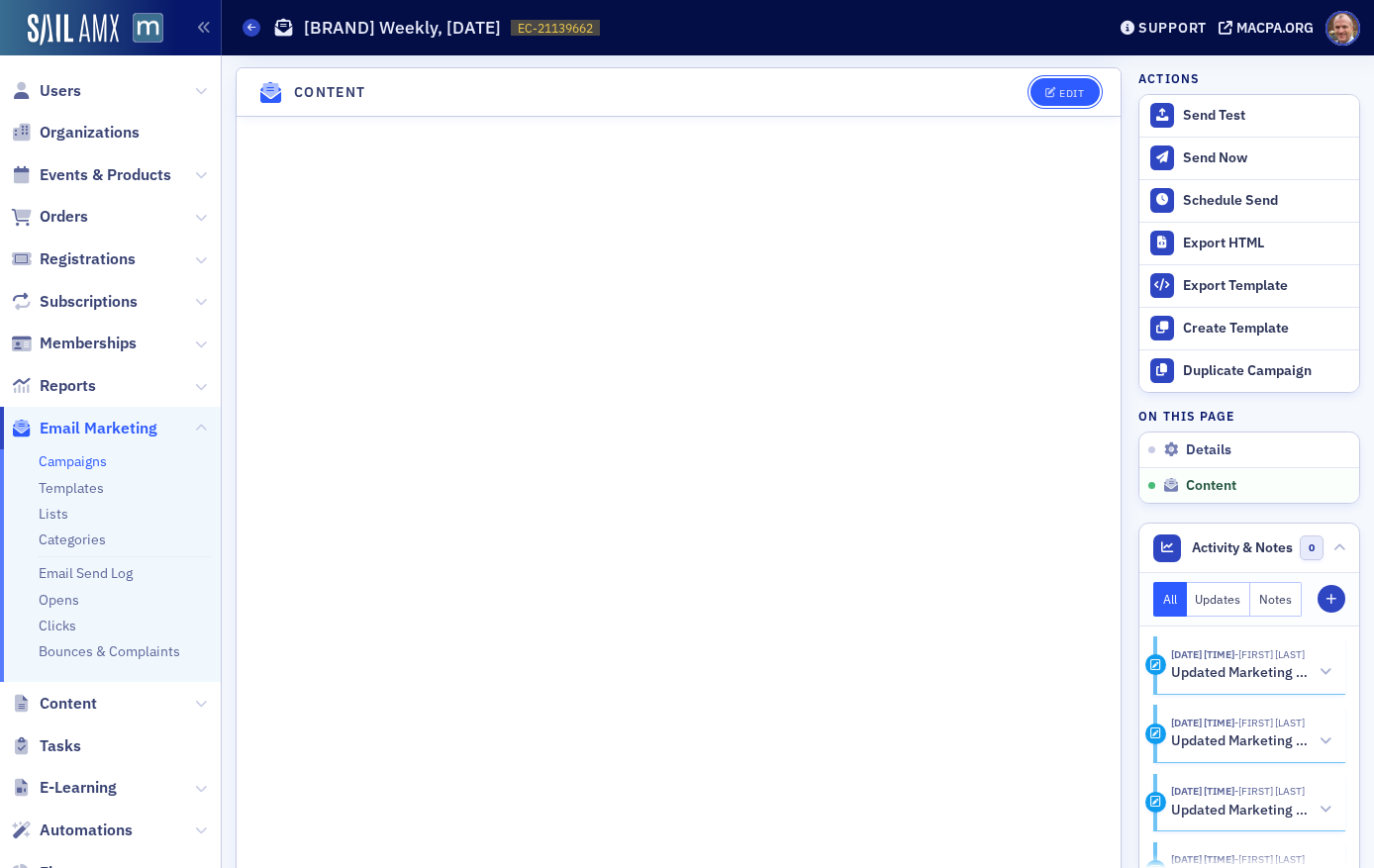 click on "Edit" 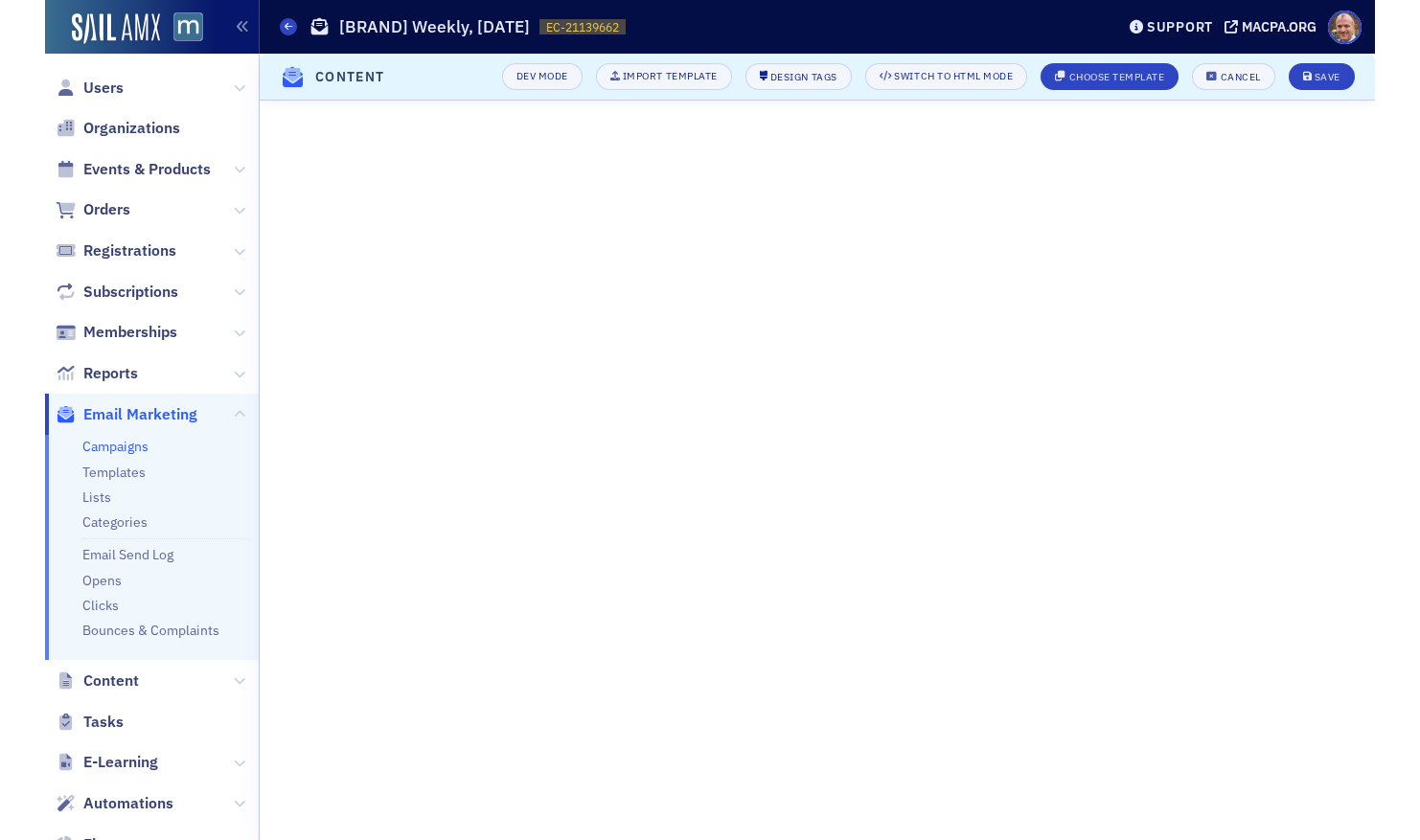 scroll, scrollTop: 266, scrollLeft: 0, axis: vertical 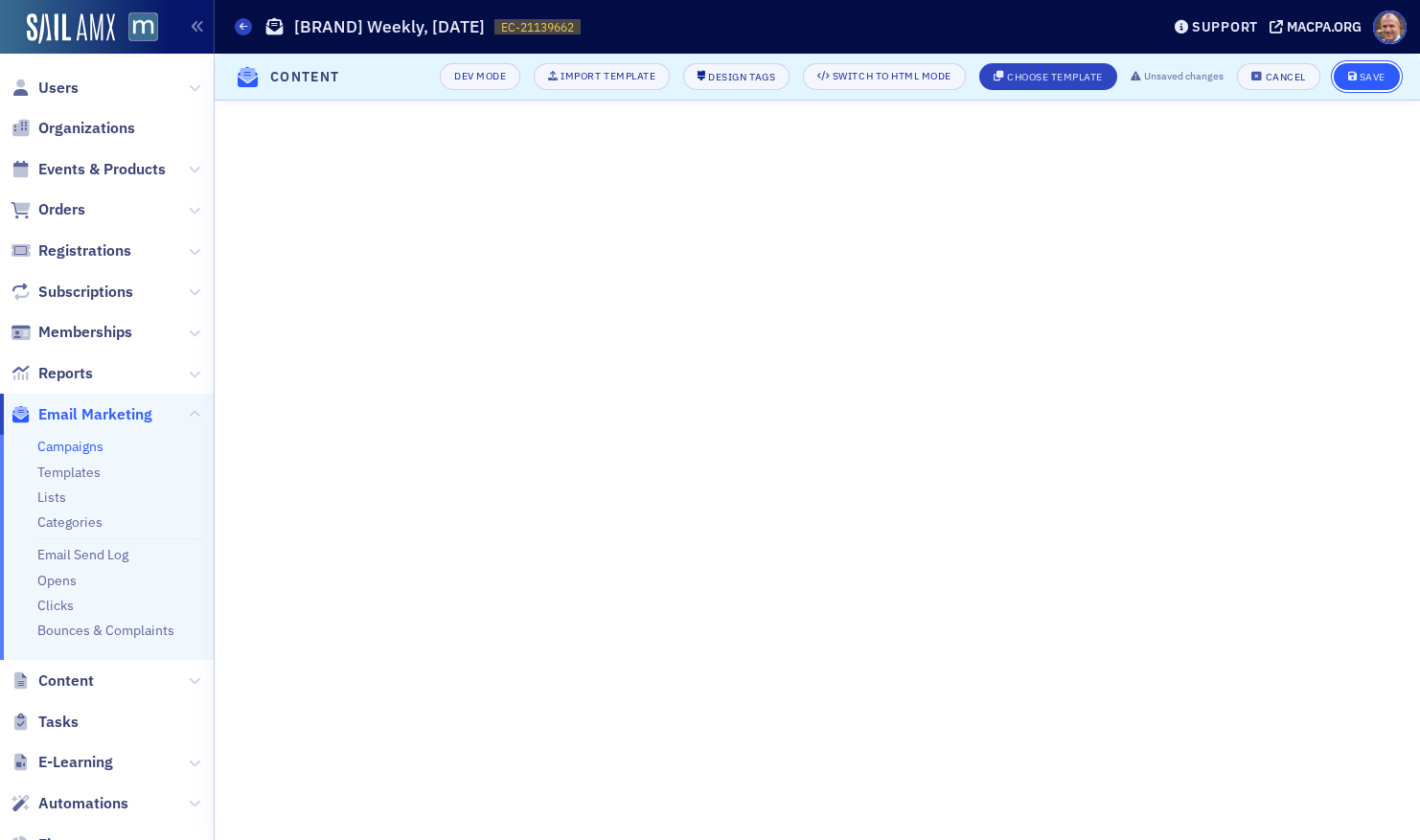 click on "Save" 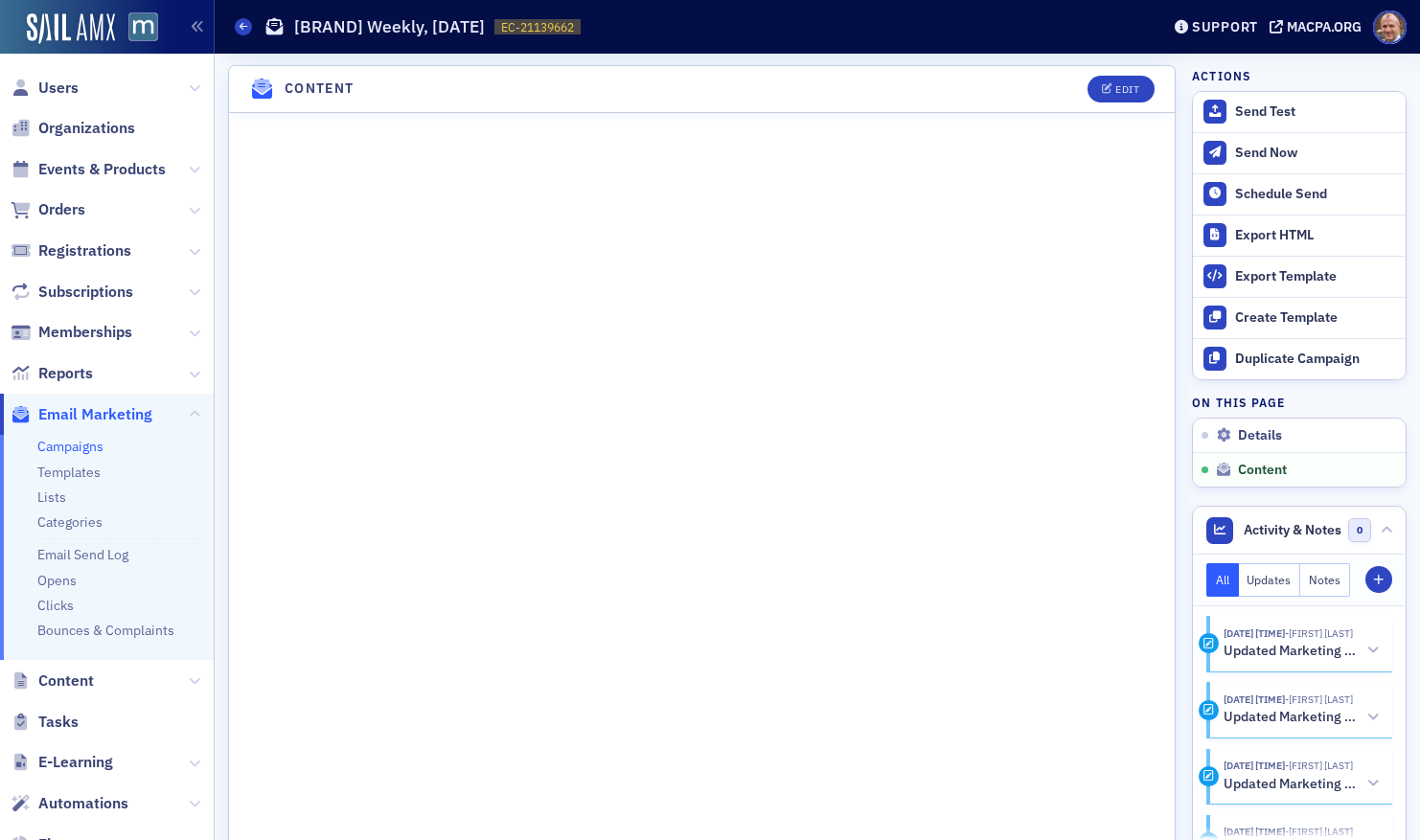 scroll, scrollTop: 1030, scrollLeft: 0, axis: vertical 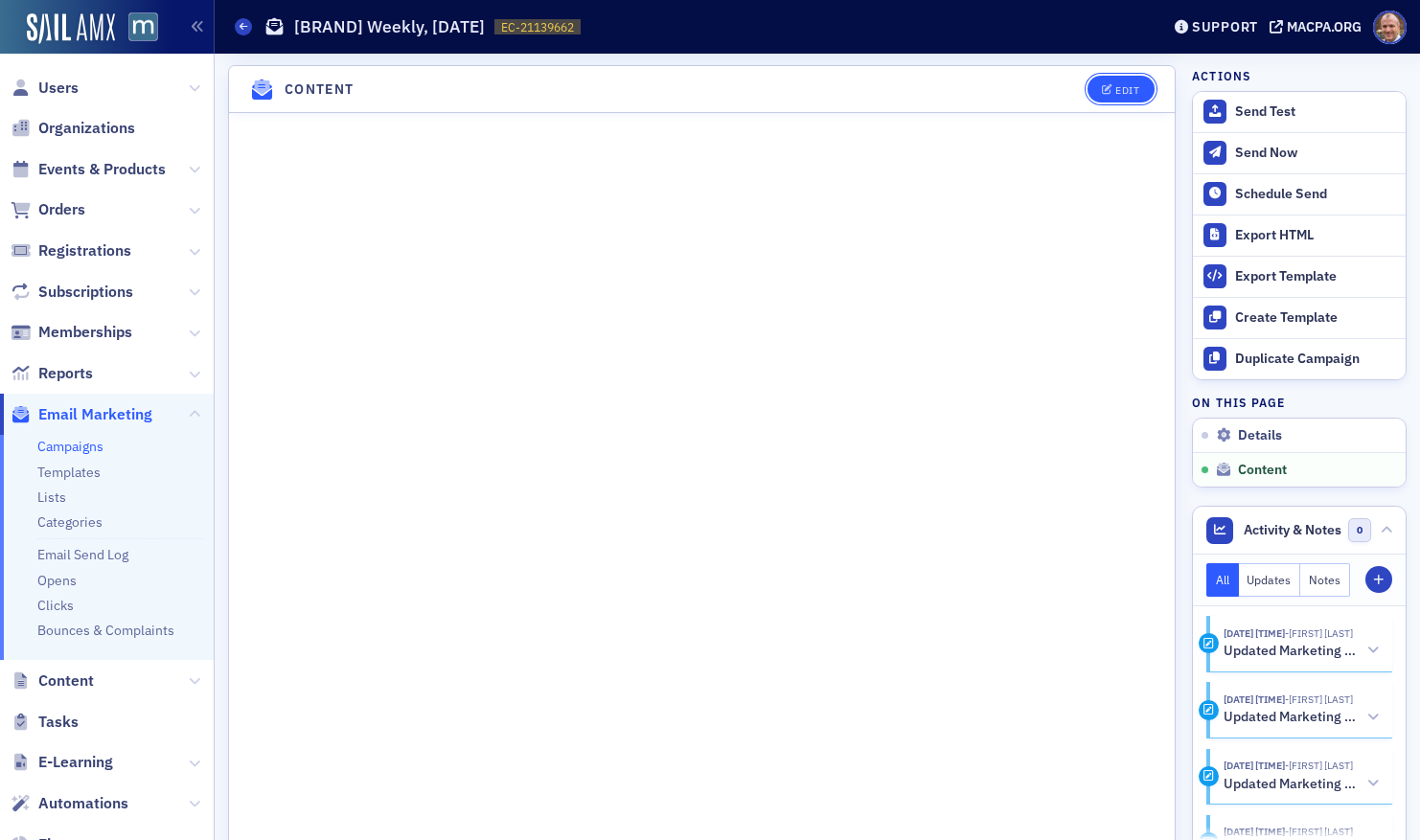 click on "Edit" 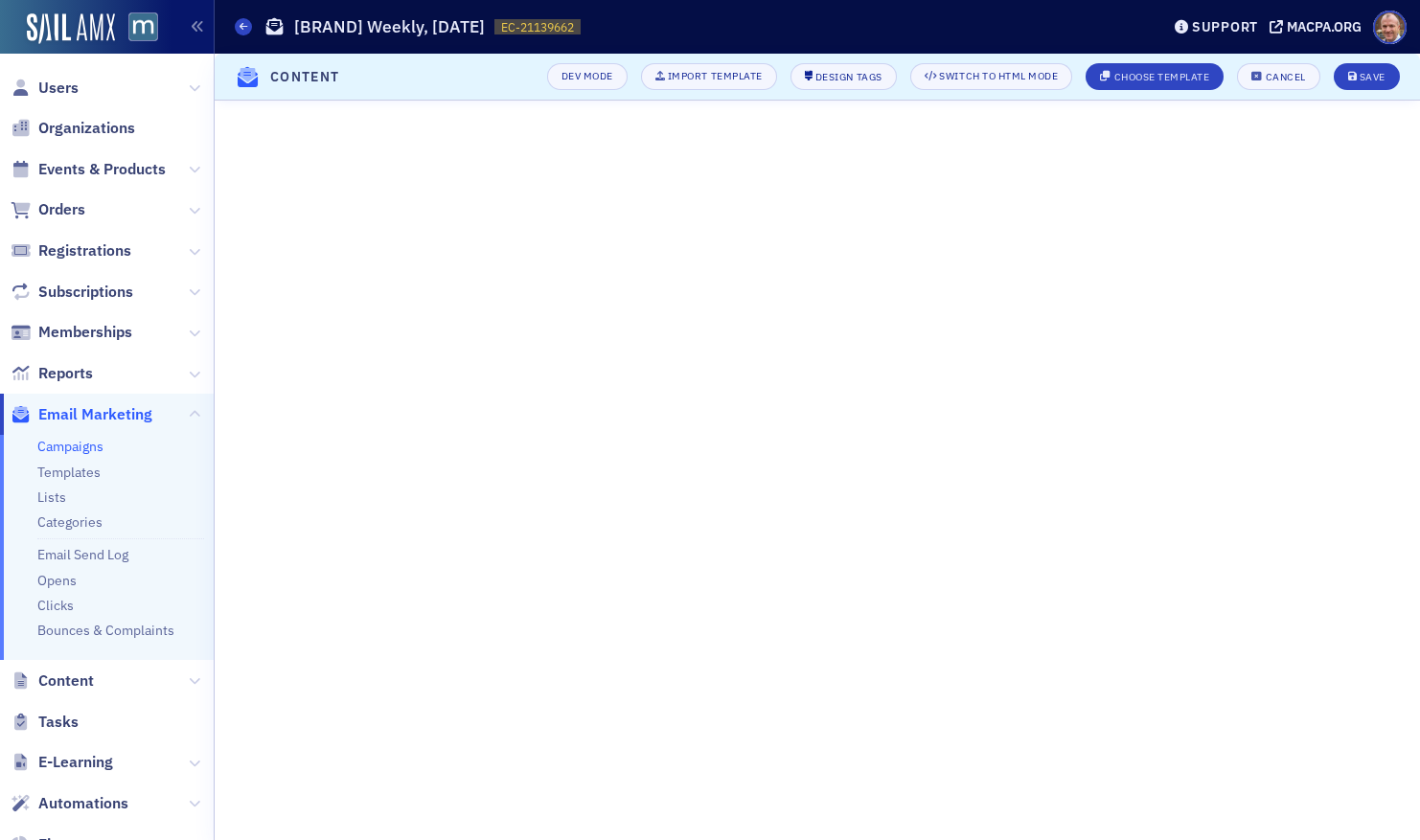 scroll, scrollTop: 266, scrollLeft: 0, axis: vertical 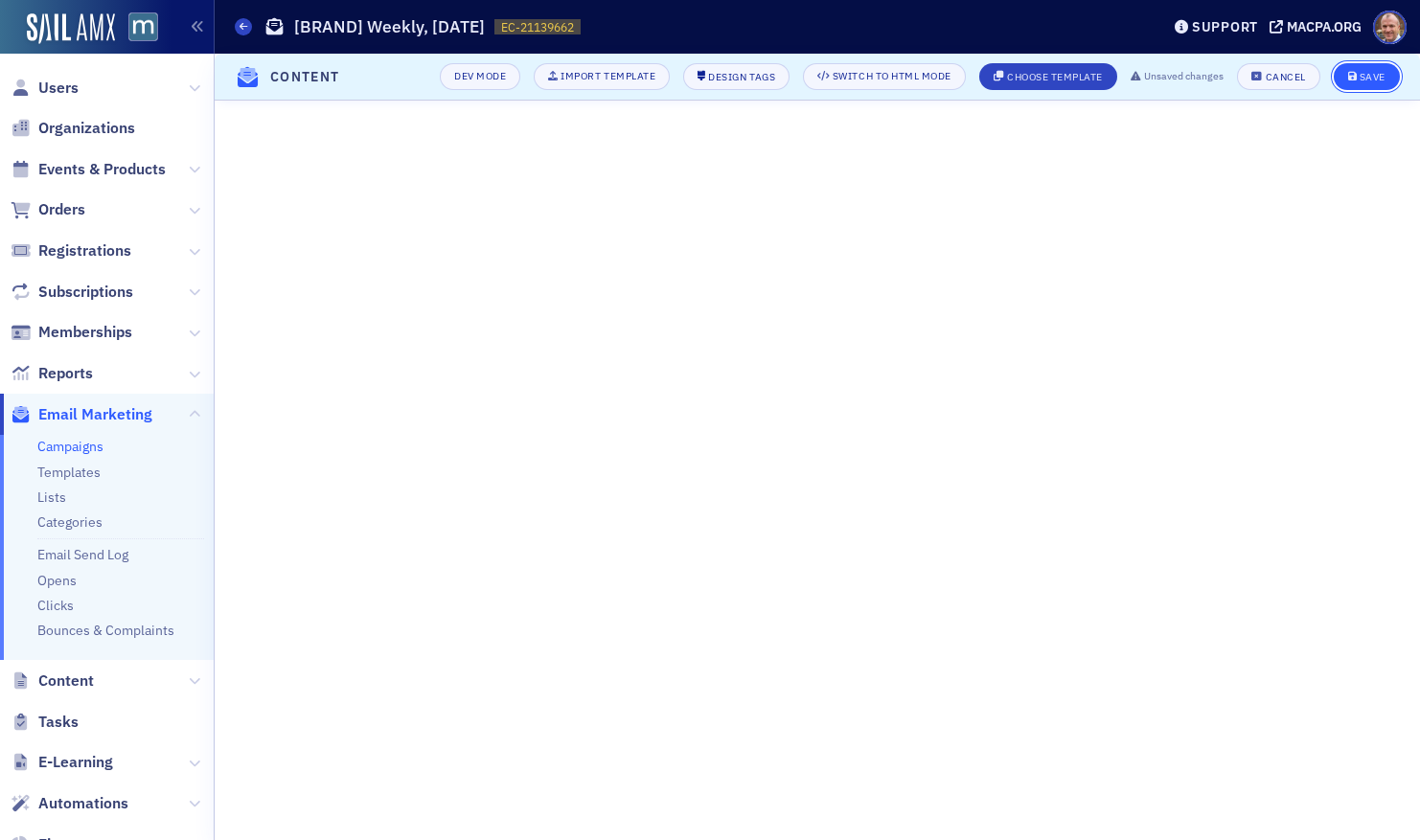 click on "Save" 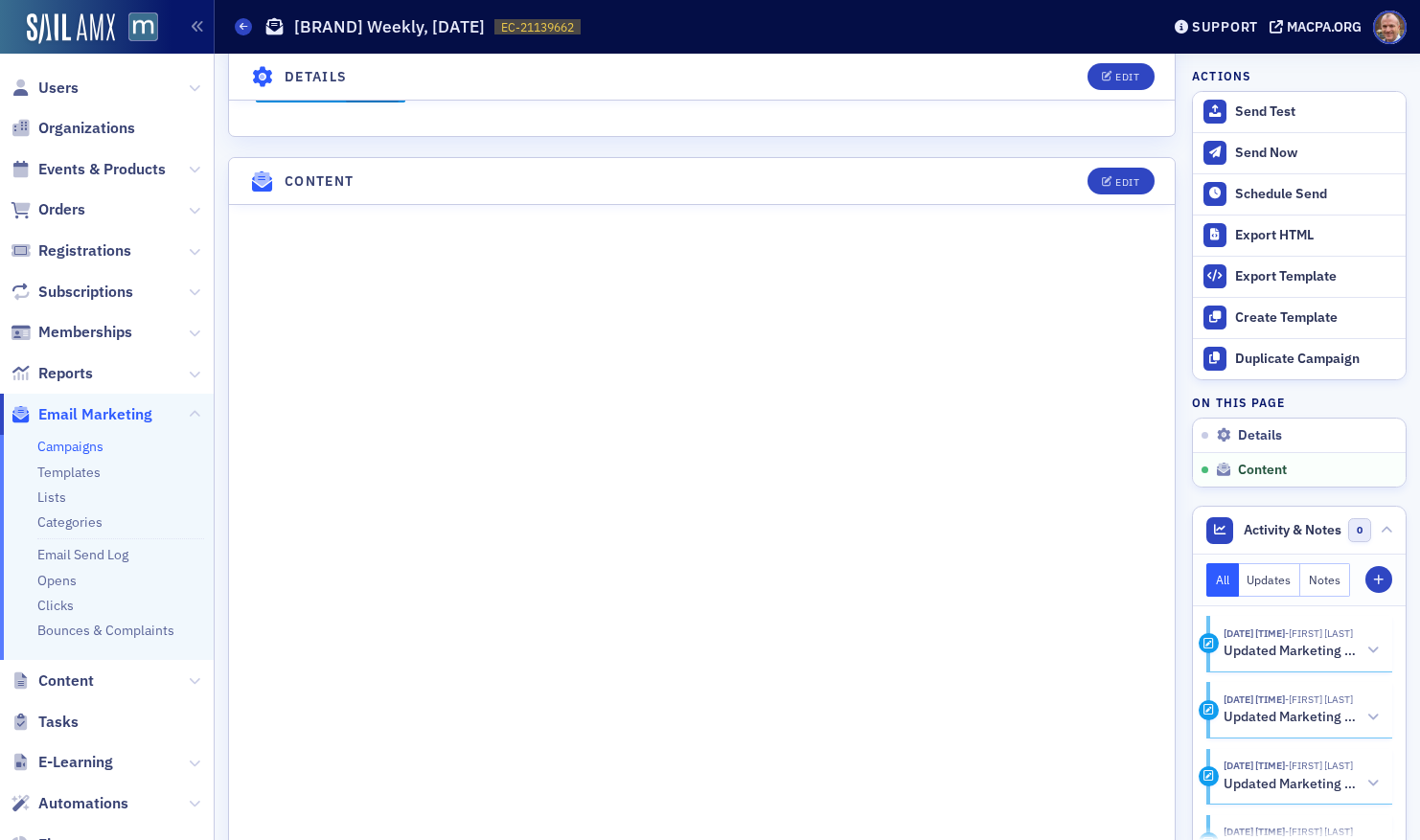 scroll, scrollTop: 1030, scrollLeft: 0, axis: vertical 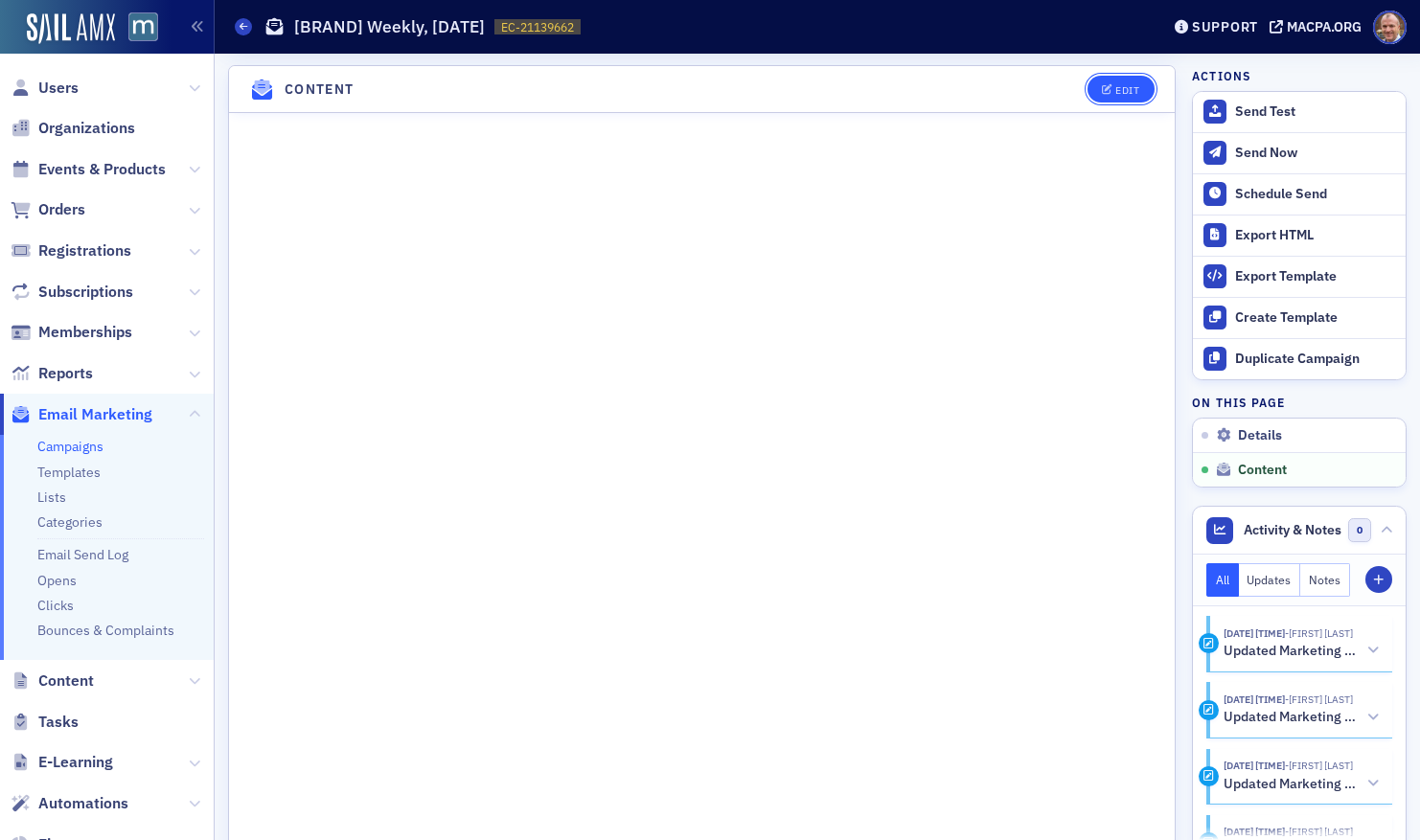 click on "Edit" 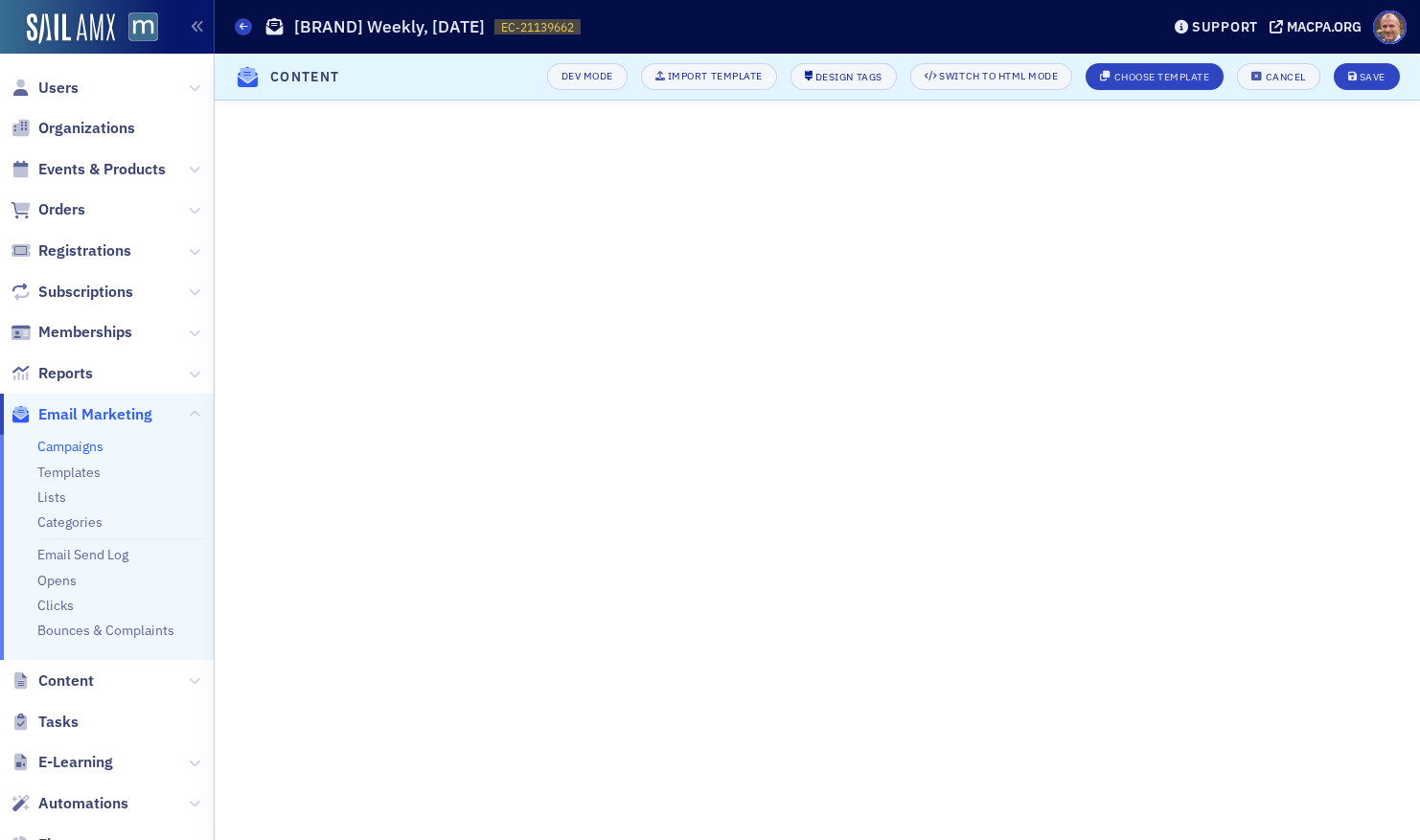 scroll, scrollTop: 266, scrollLeft: 0, axis: vertical 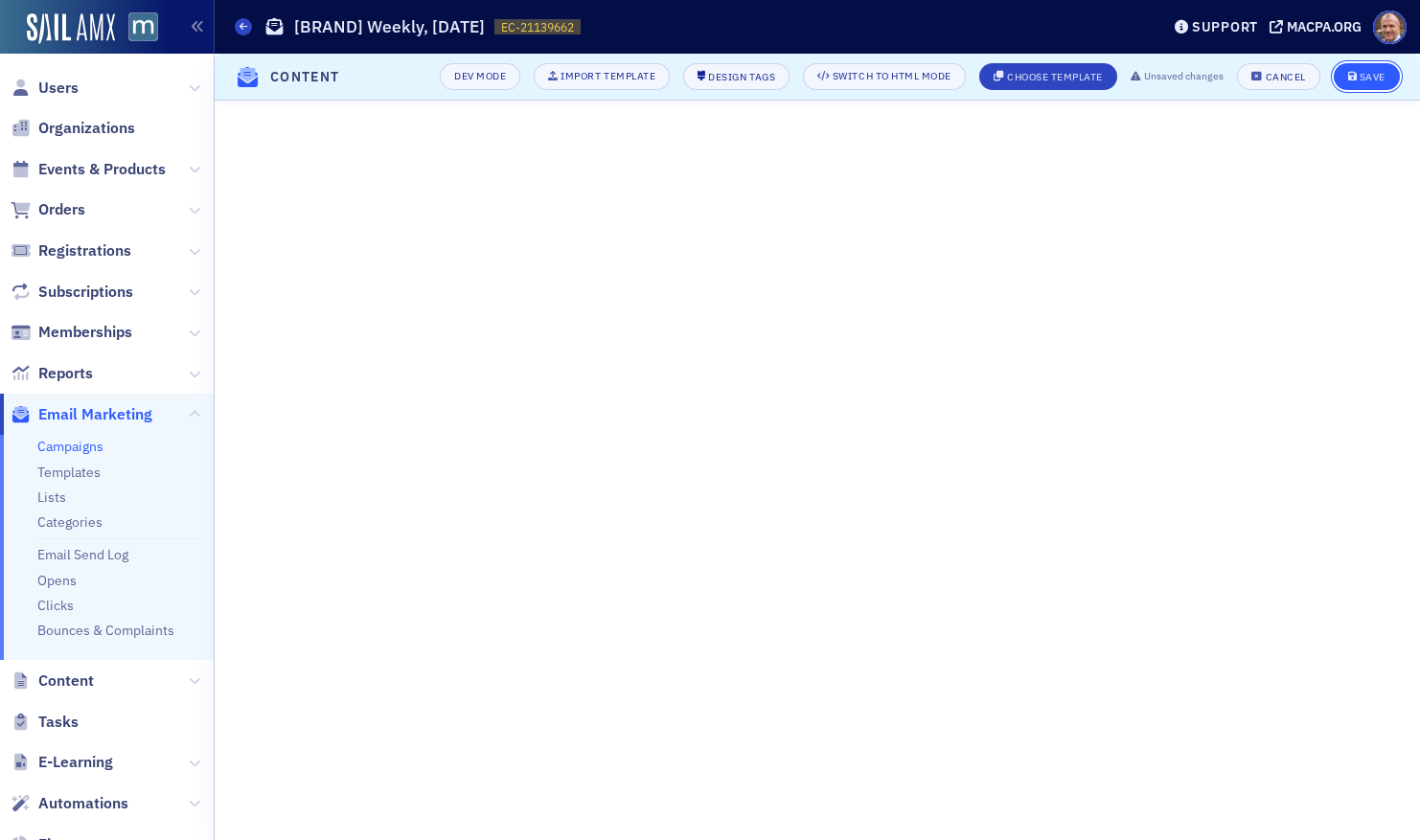 click on "Save" 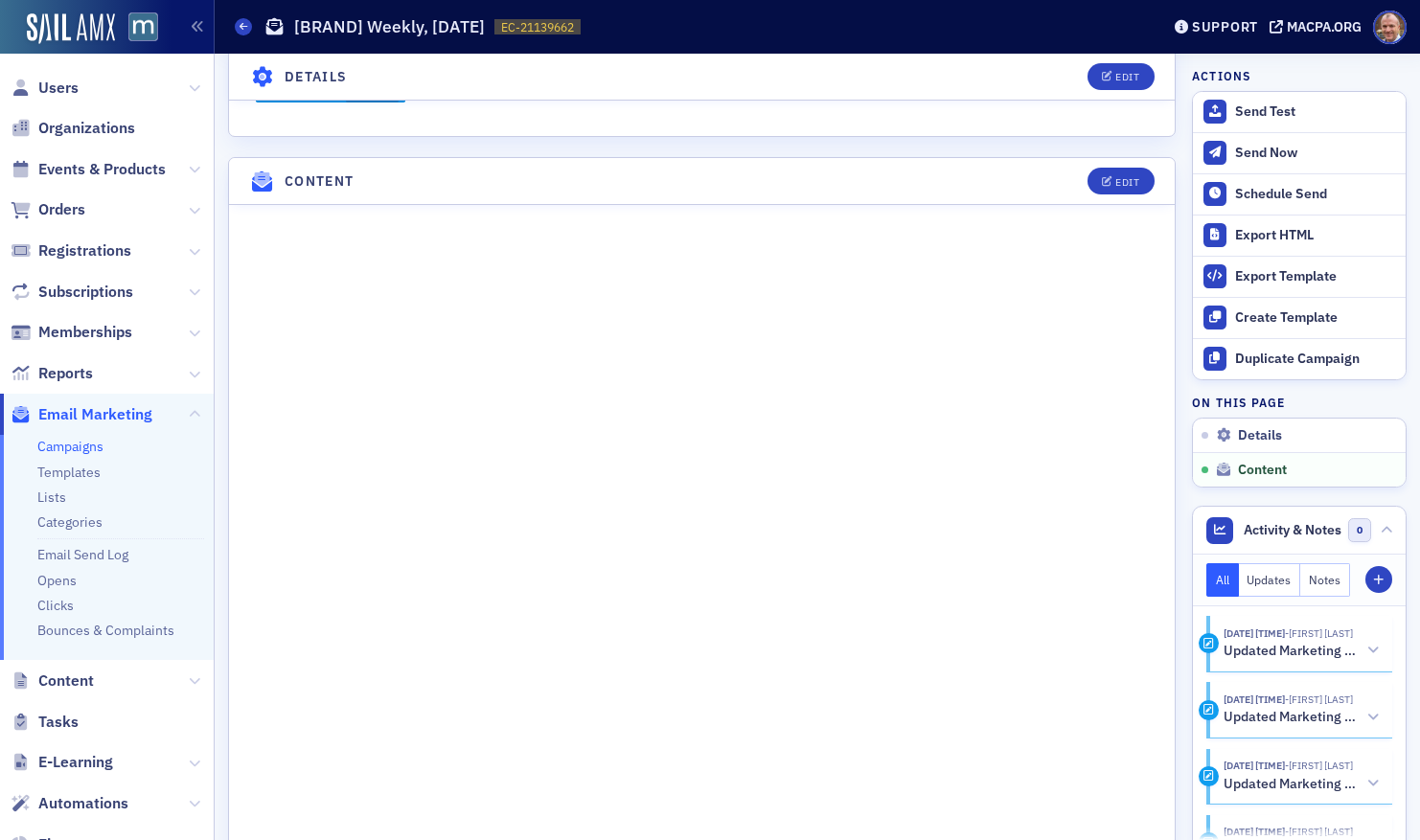 scroll, scrollTop: 1030, scrollLeft: 0, axis: vertical 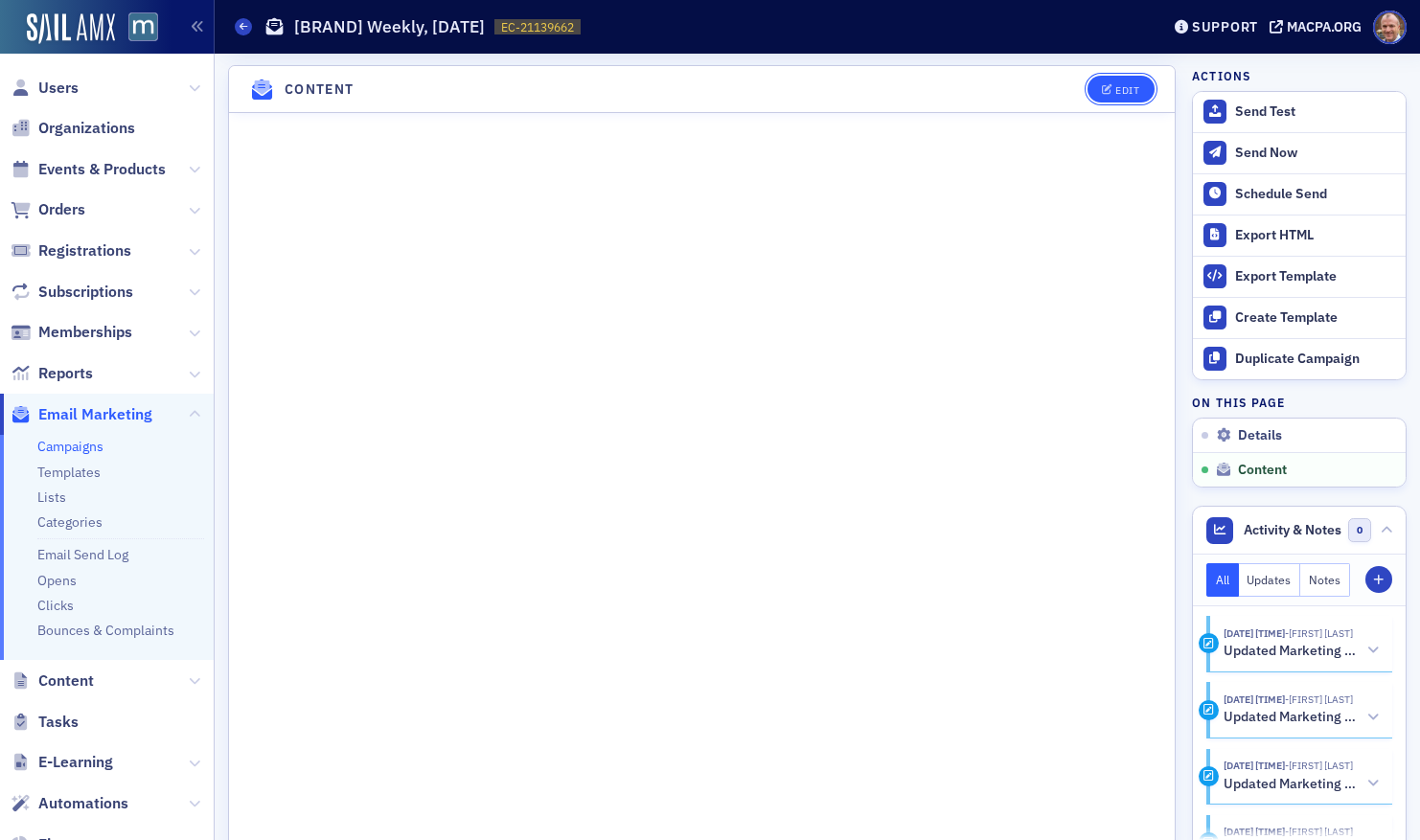 click on "Edit" 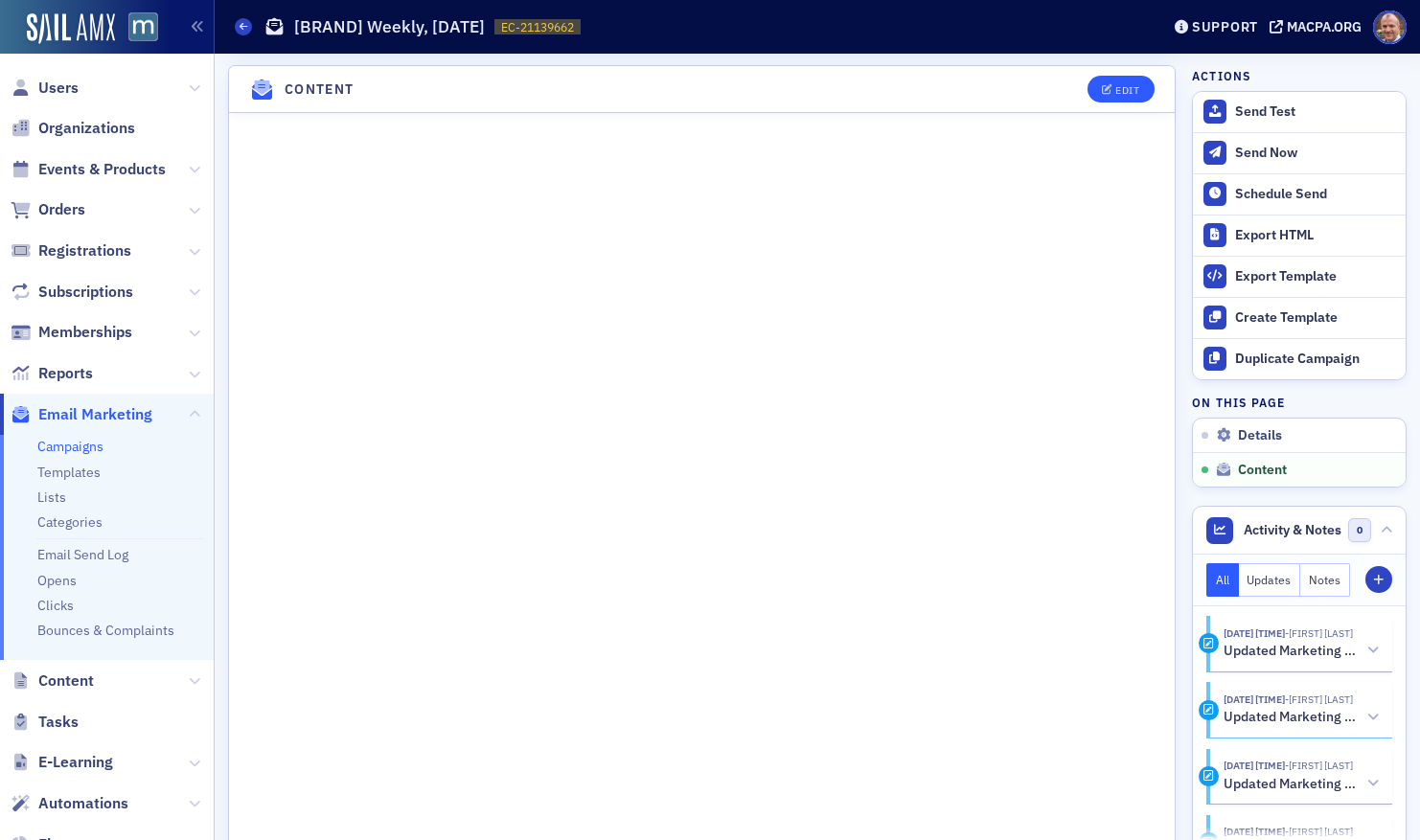 scroll, scrollTop: 266, scrollLeft: 0, axis: vertical 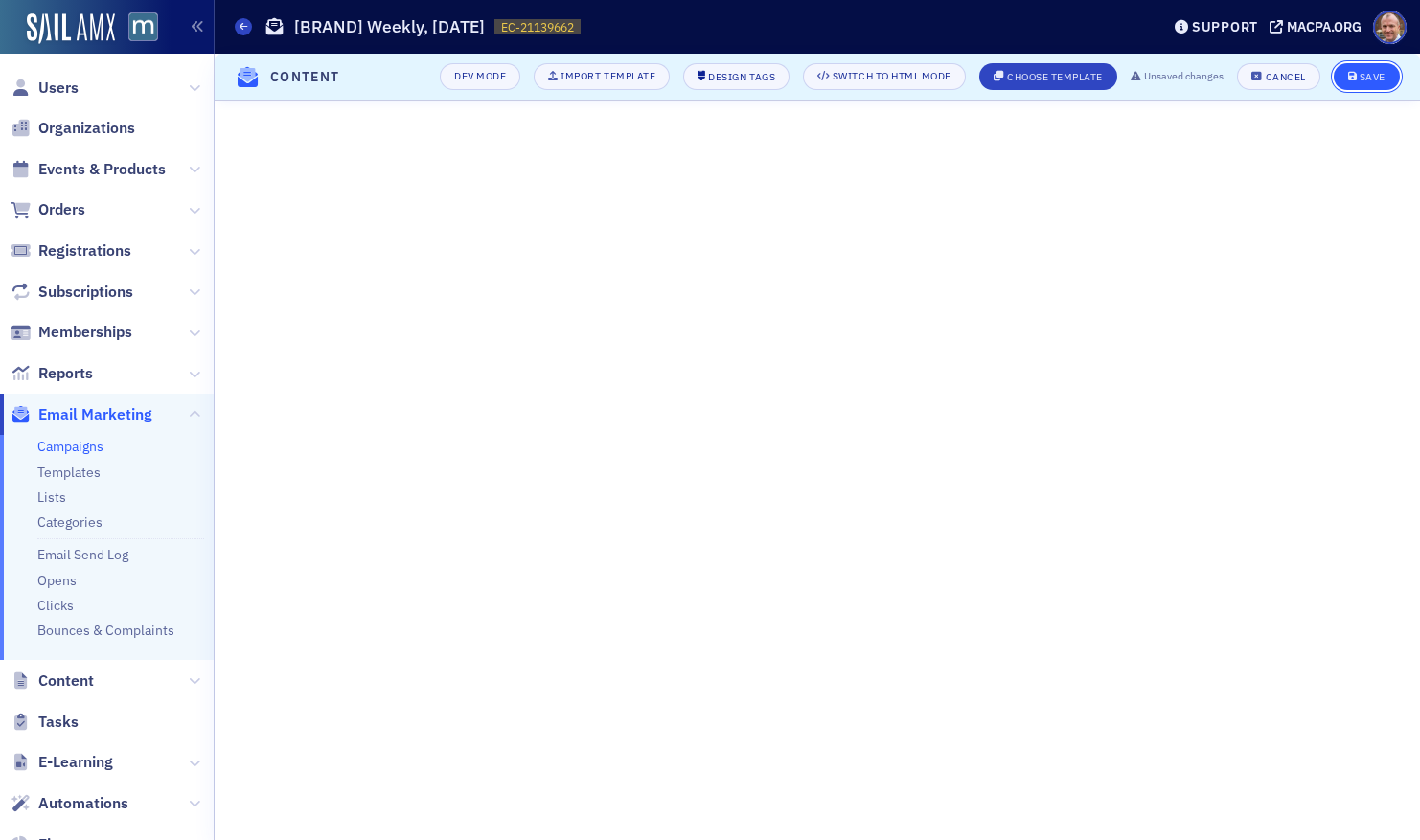 click on "Save" 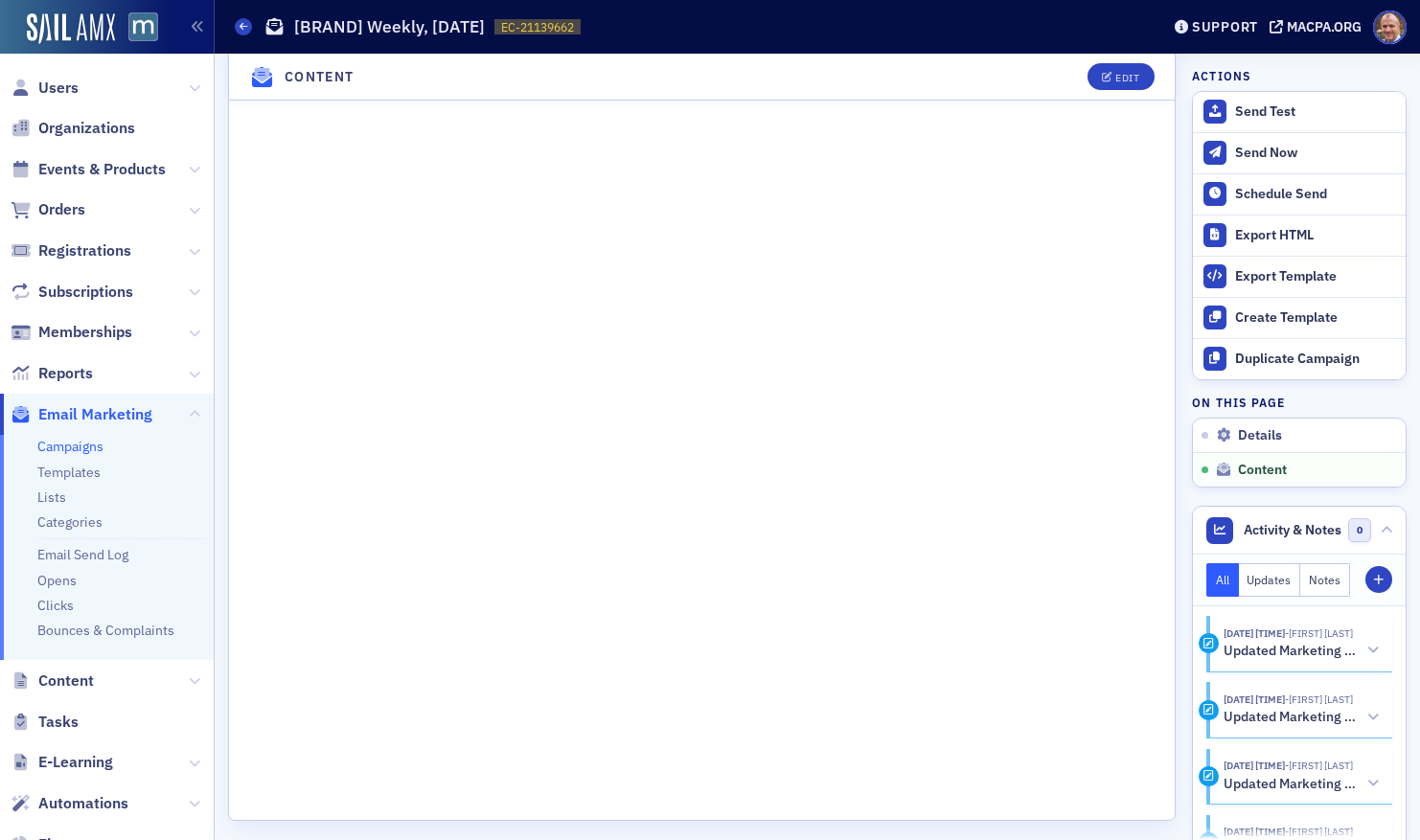 scroll, scrollTop: 1485, scrollLeft: 0, axis: vertical 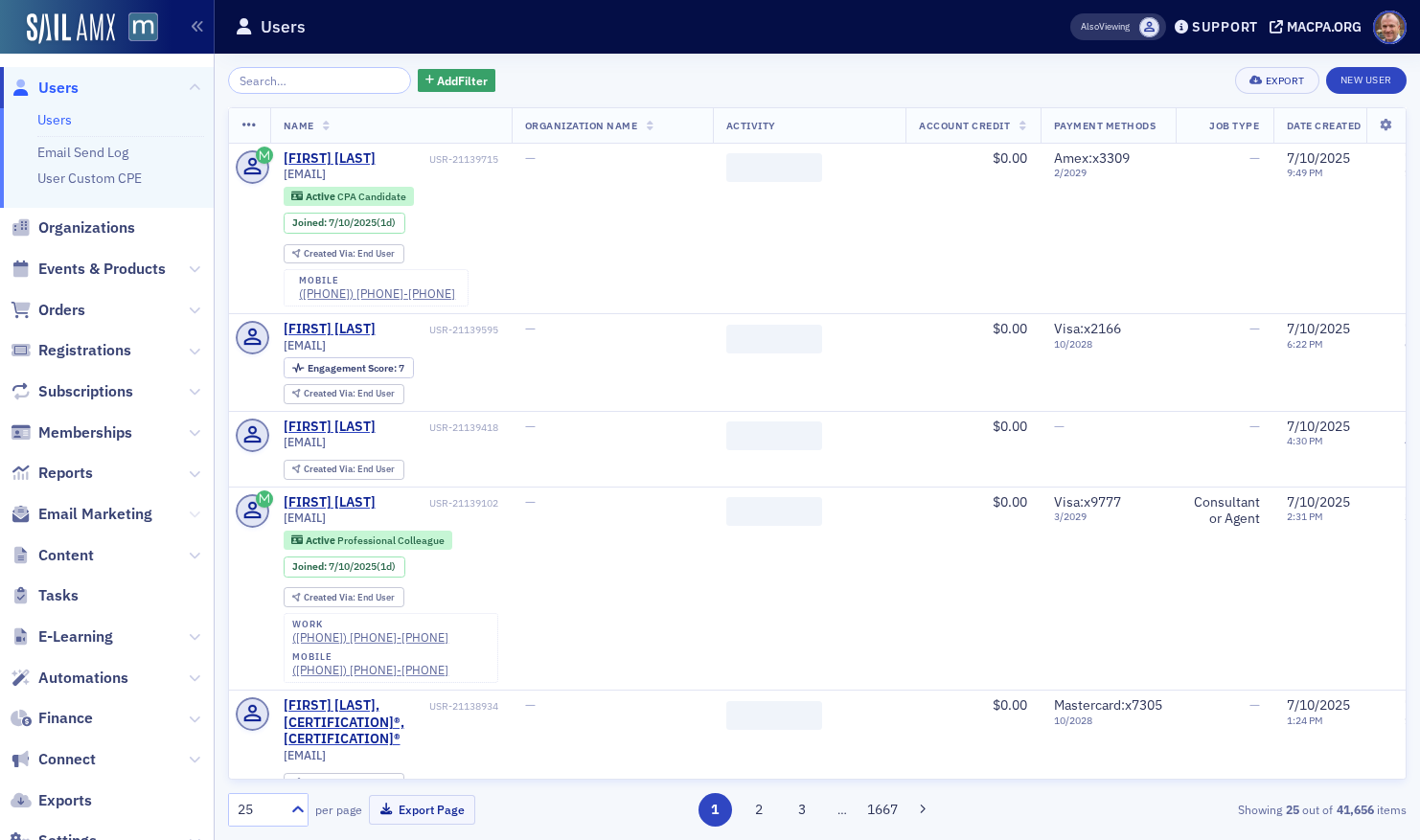 click 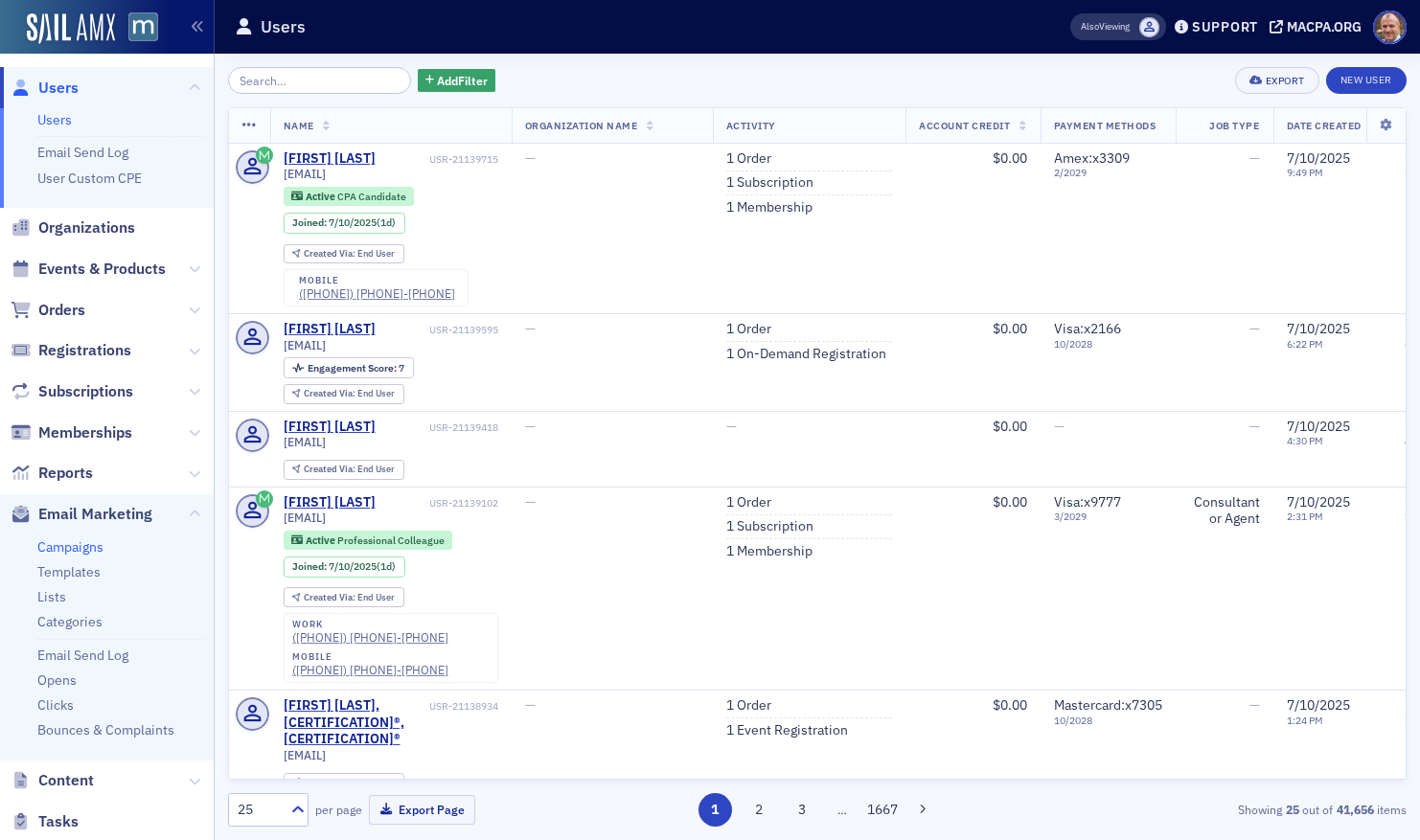 click on "Campaigns" 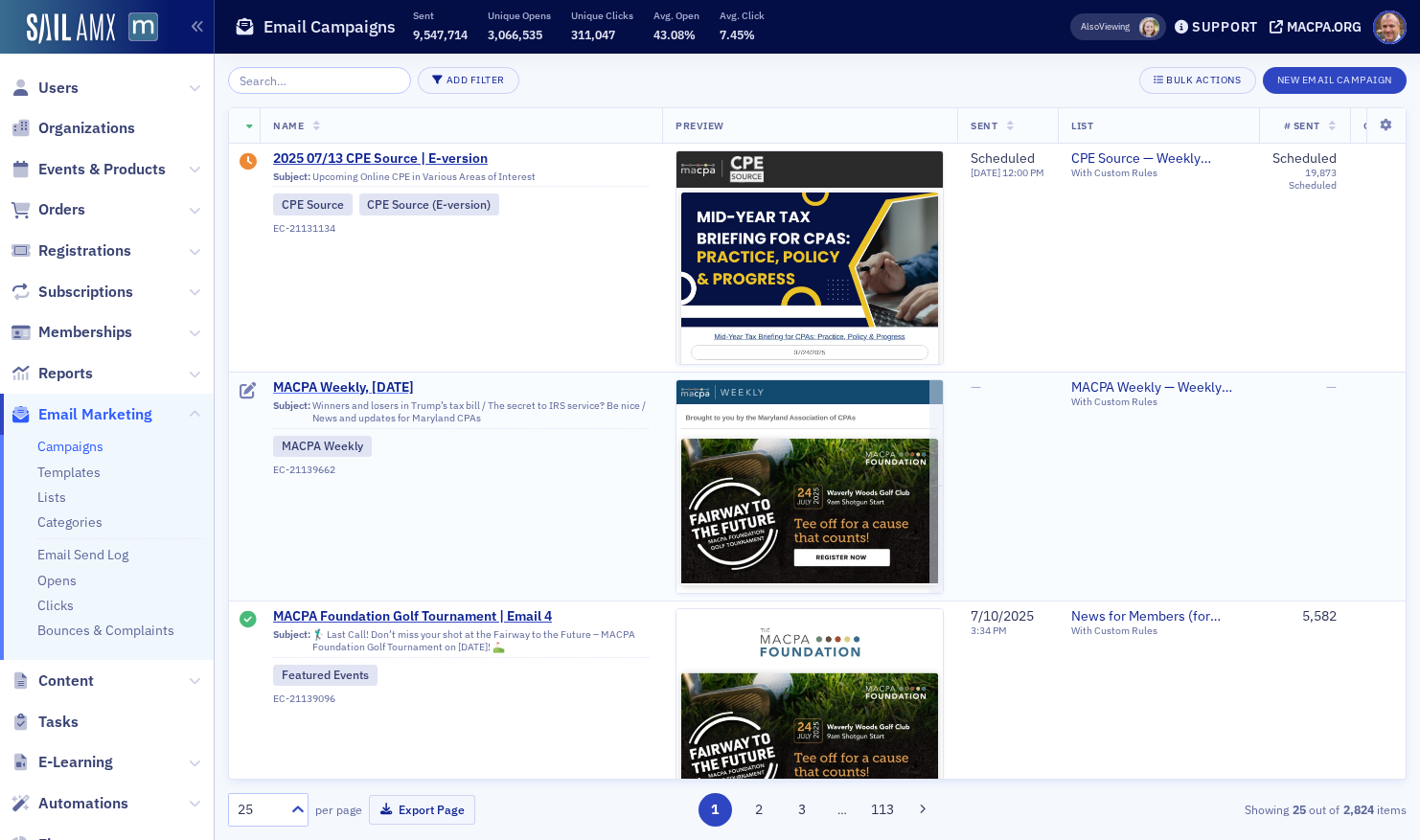 click on "[BRAND] Weekly, [DATE]" 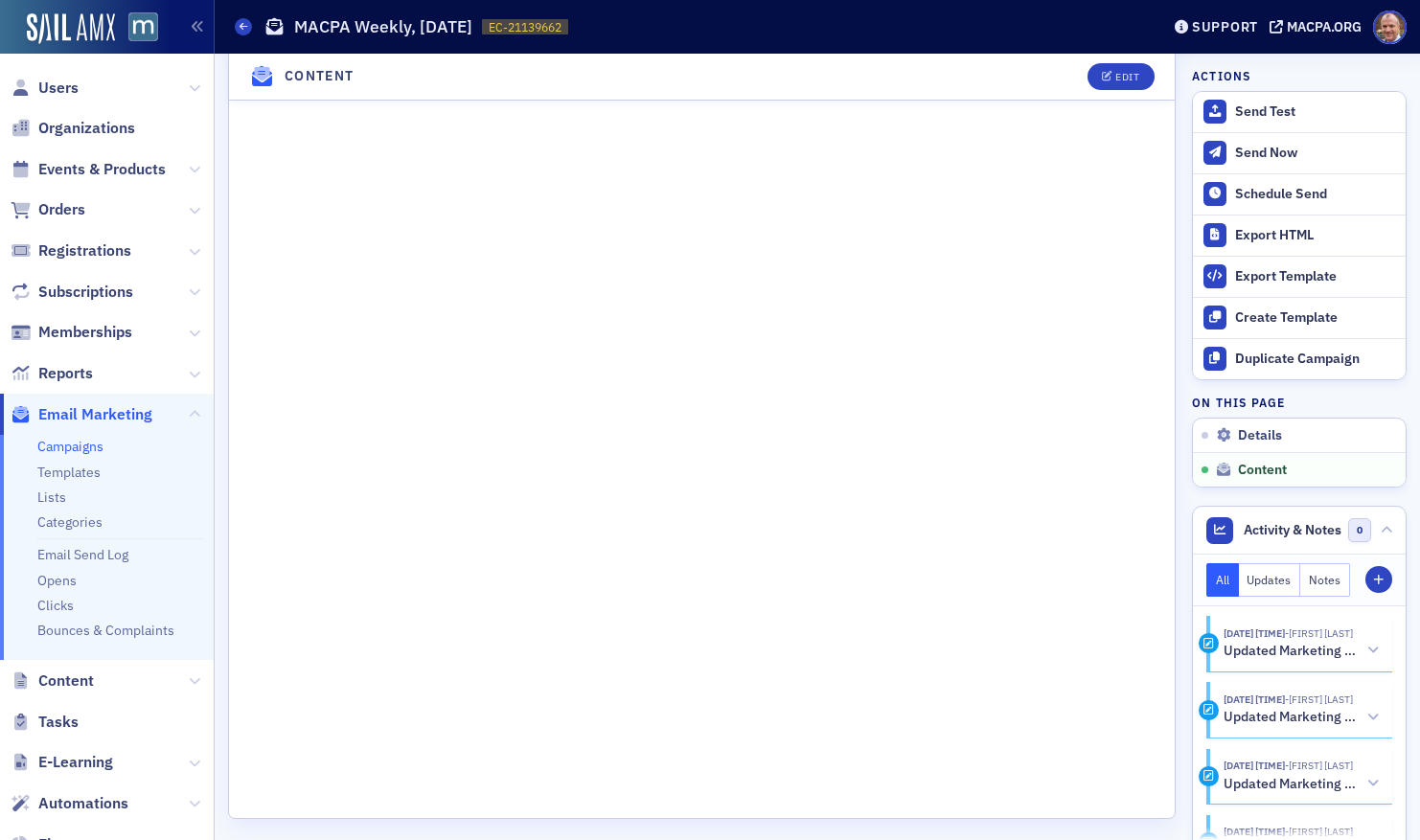 scroll, scrollTop: 1393, scrollLeft: 0, axis: vertical 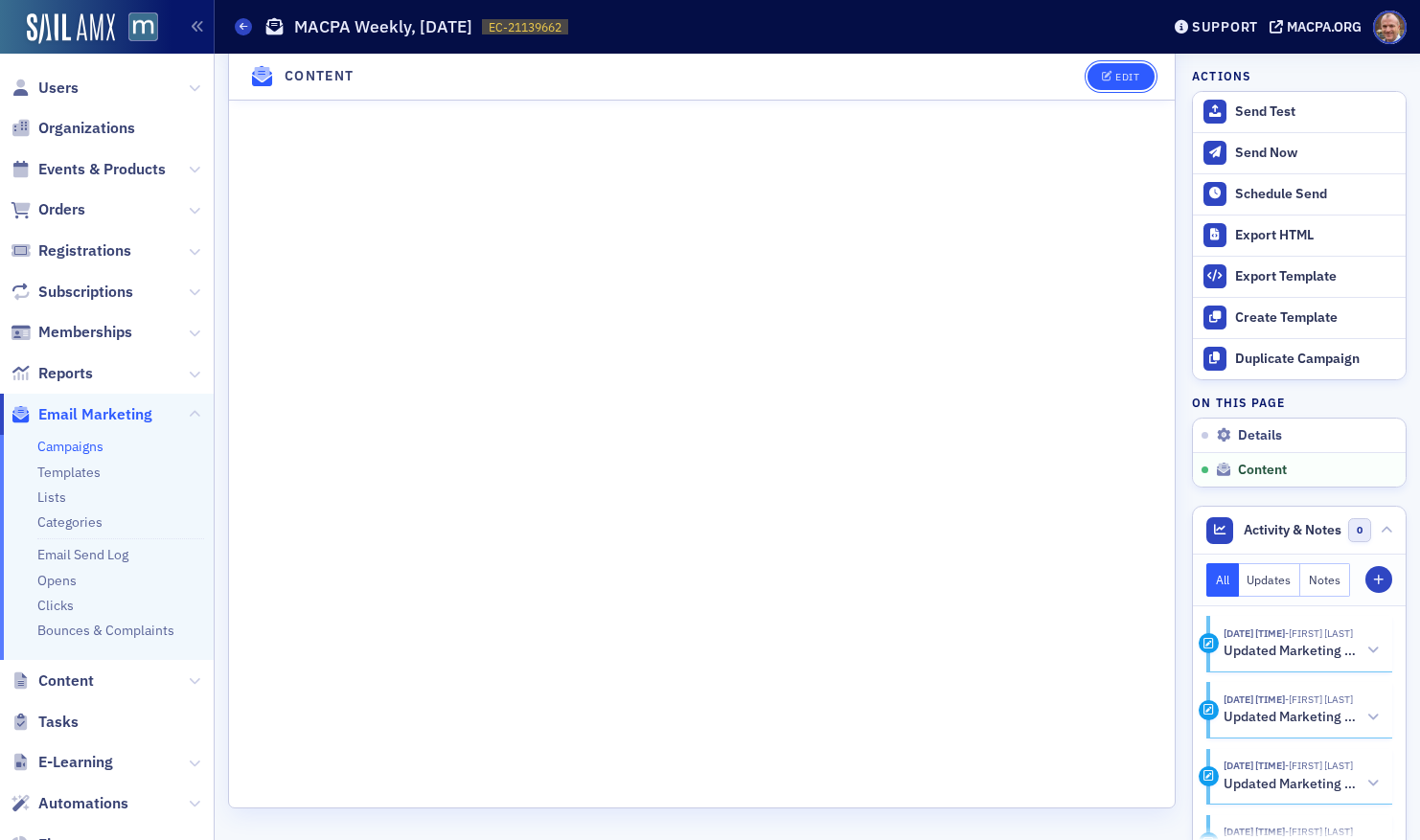 click on "Edit" 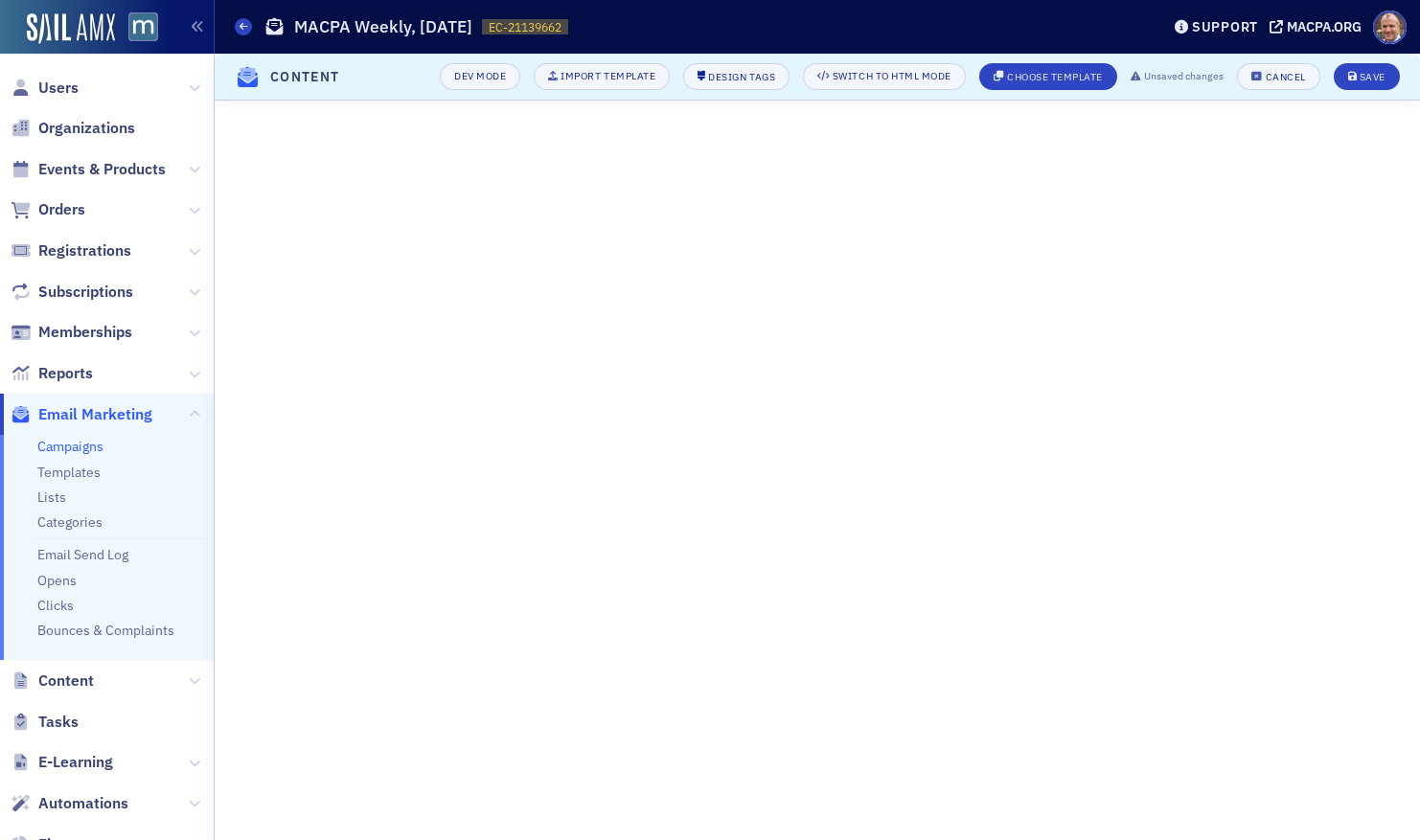 scroll, scrollTop: 266, scrollLeft: 0, axis: vertical 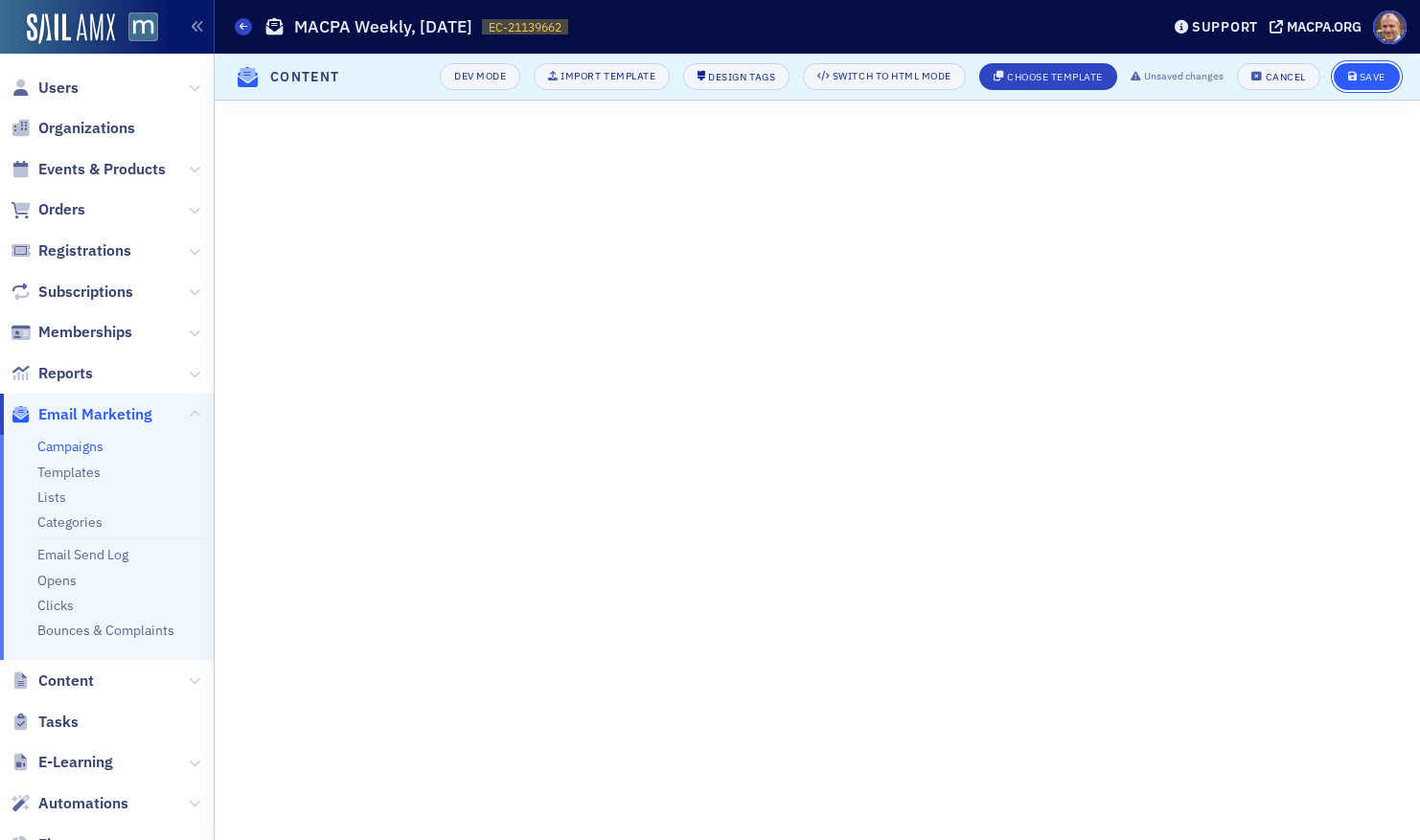 click on "Save" 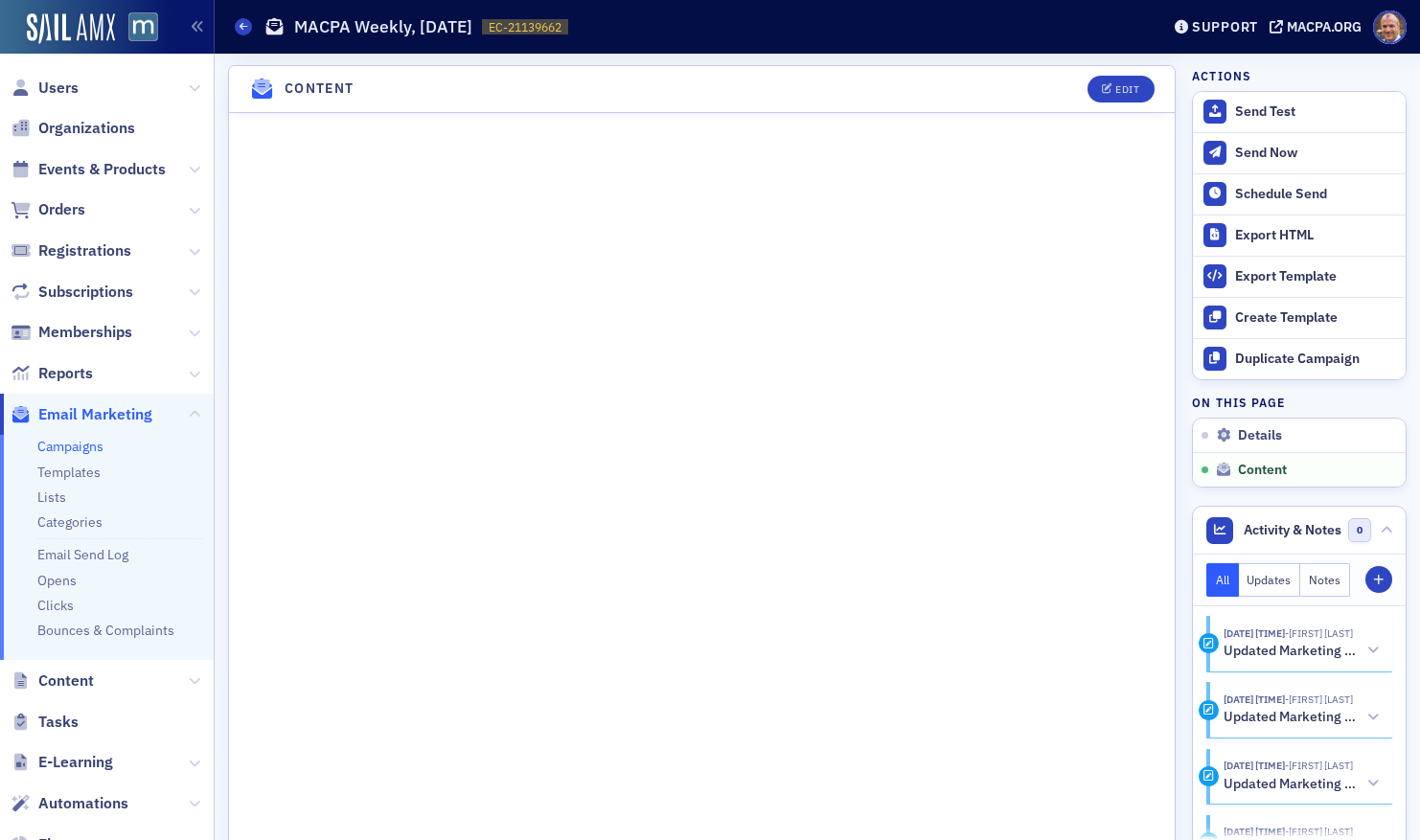 scroll, scrollTop: 1030, scrollLeft: 0, axis: vertical 